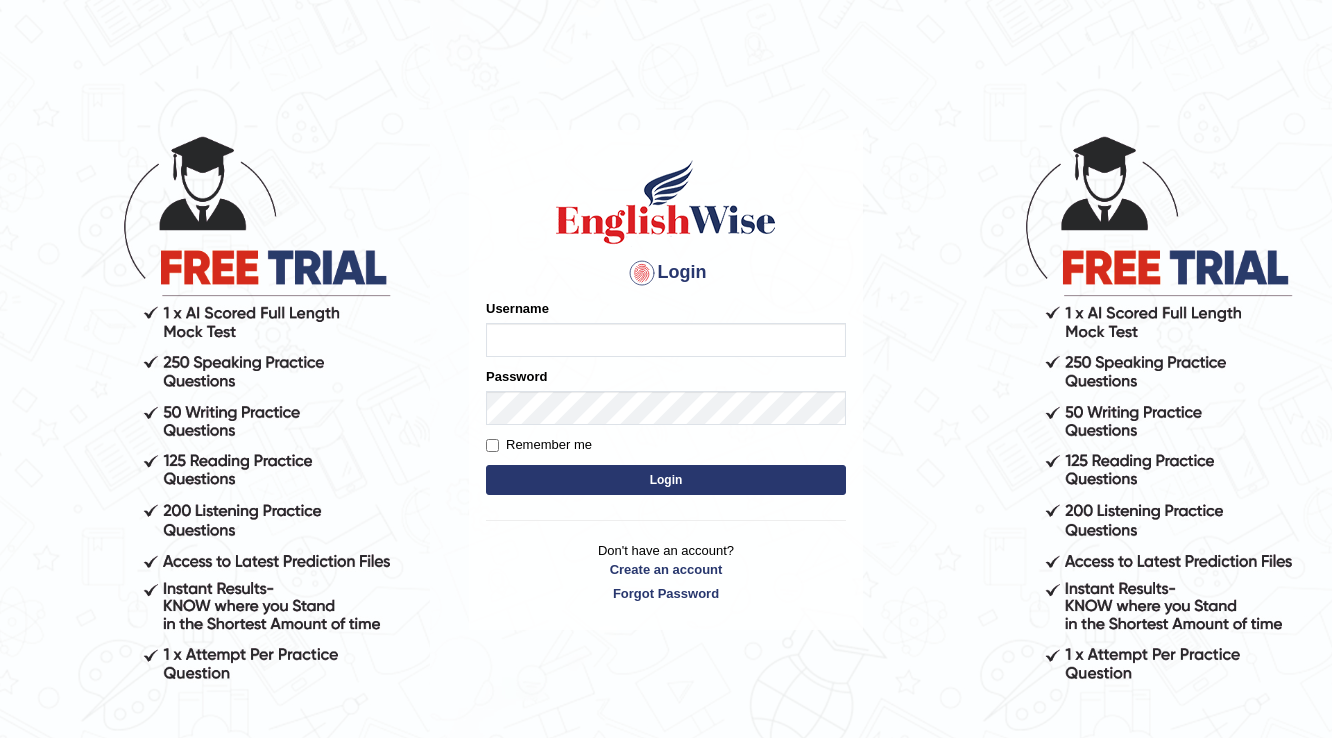 scroll, scrollTop: 0, scrollLeft: 0, axis: both 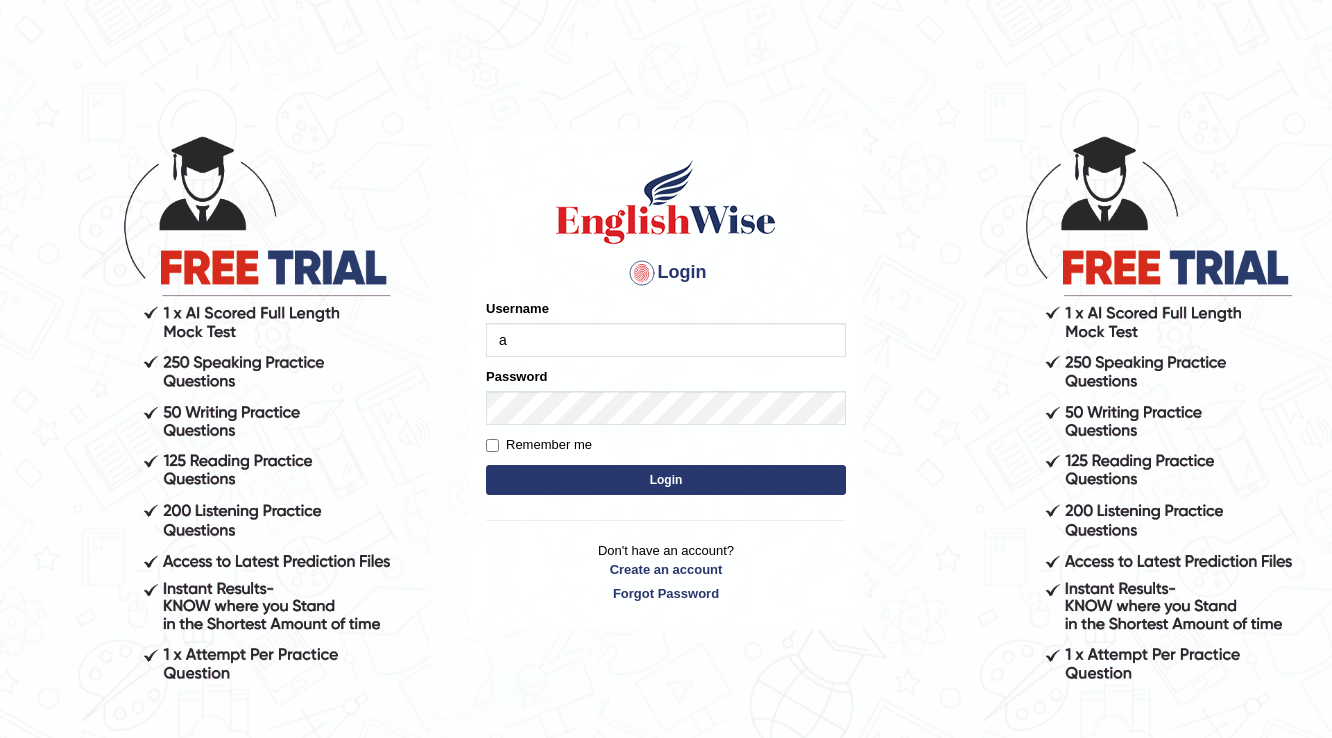 click on "a" at bounding box center [666, 340] 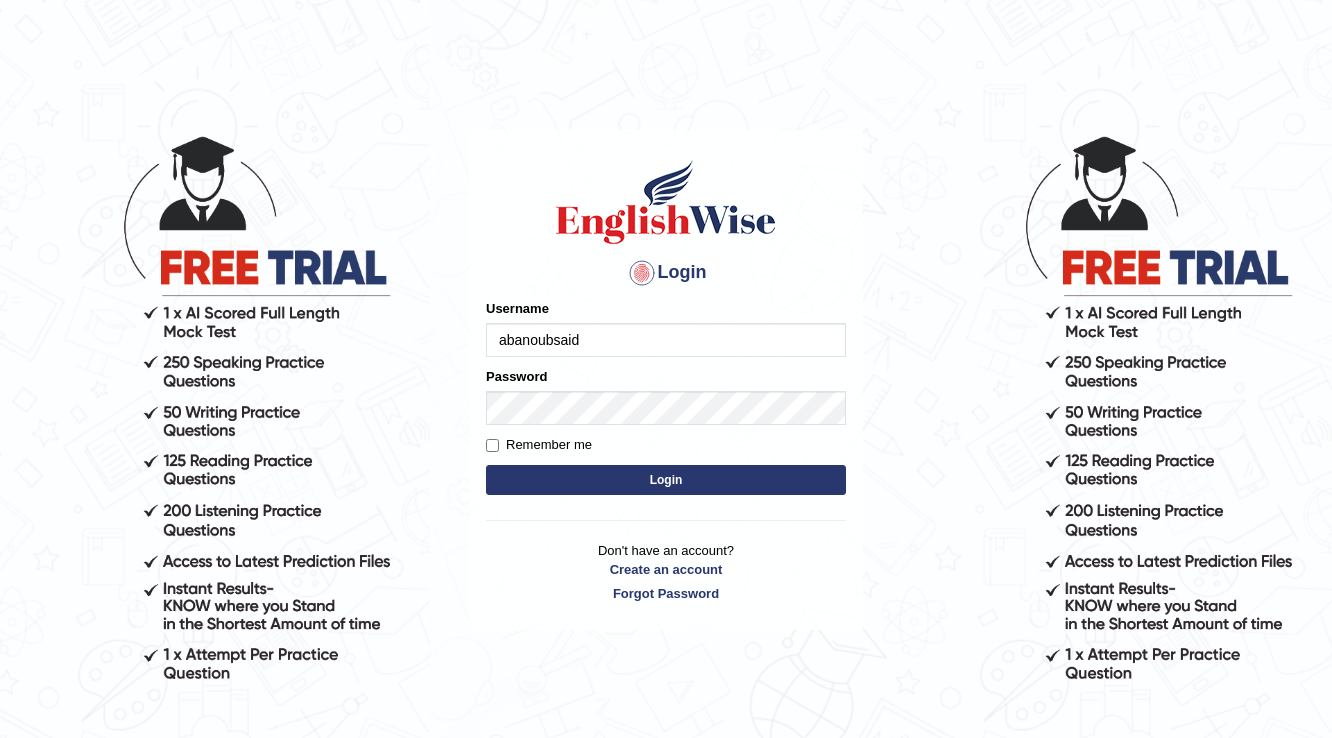 type on "abanoubsaid" 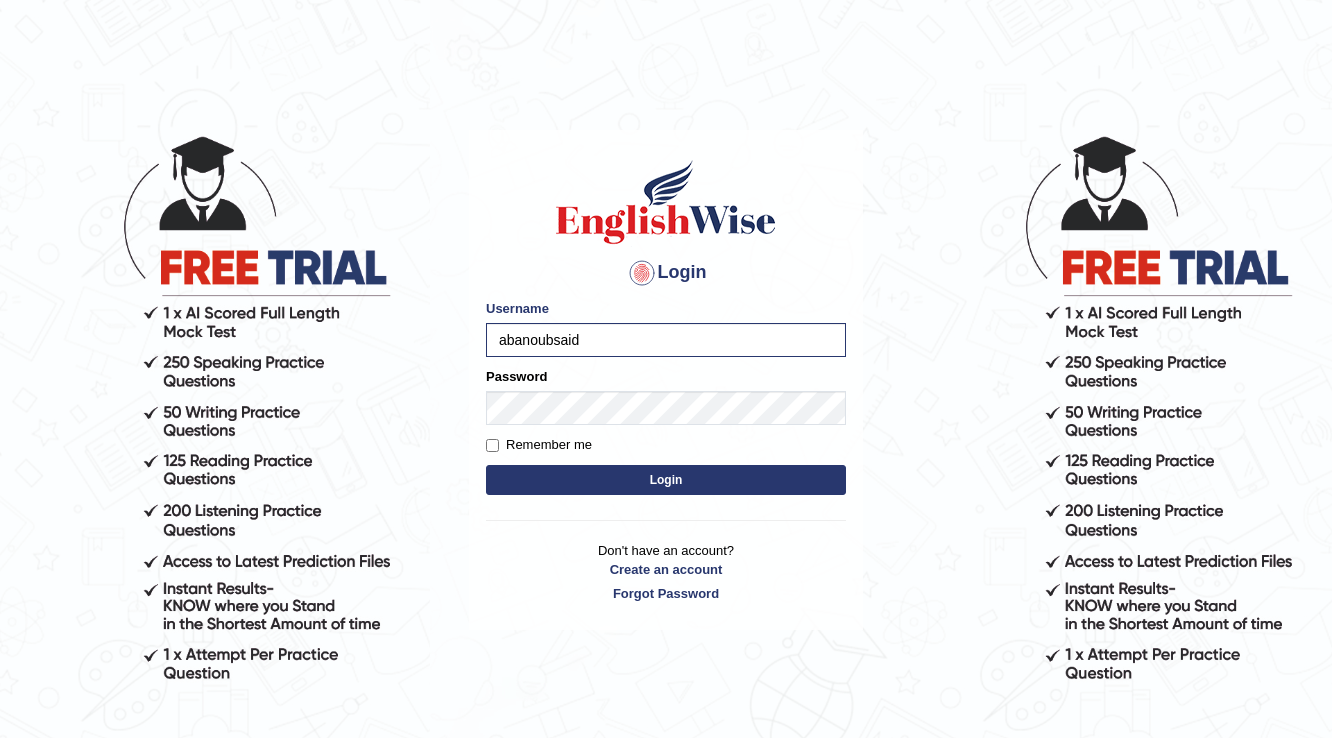 click on "Login" at bounding box center [666, 480] 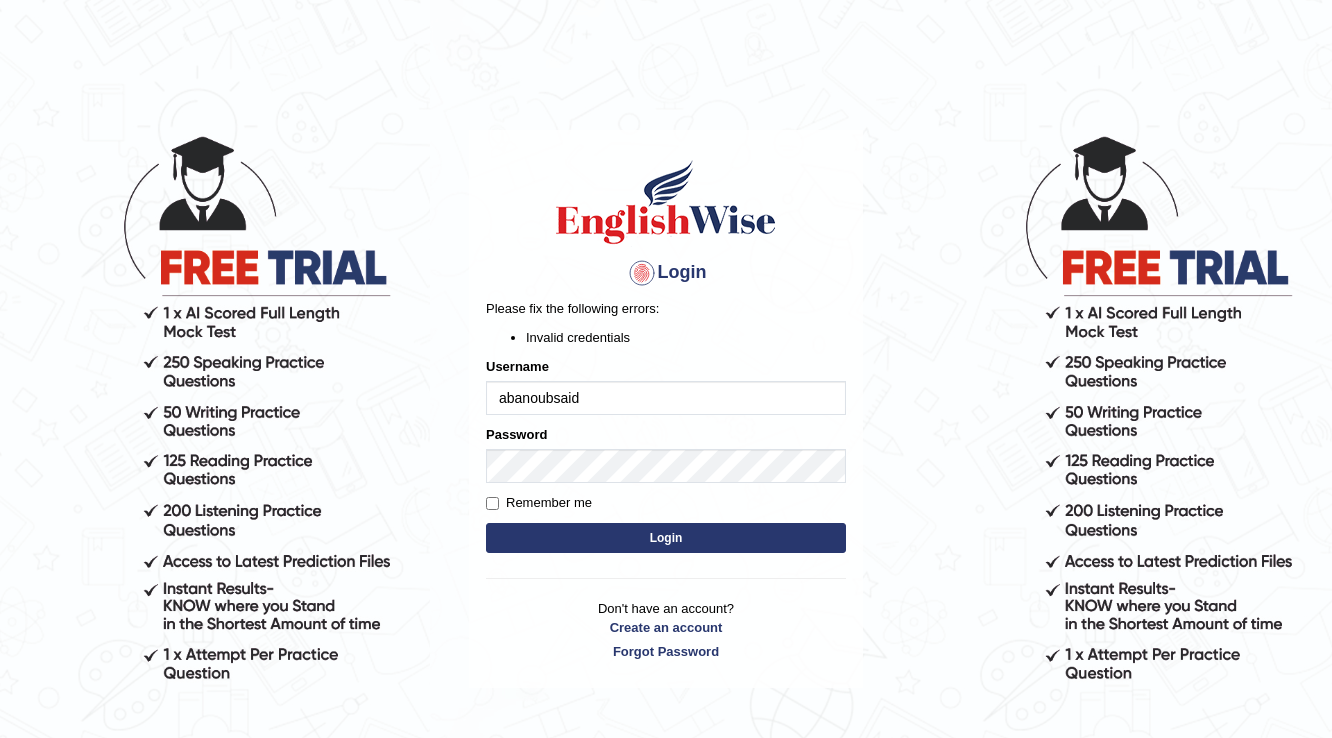 scroll, scrollTop: 0, scrollLeft: 0, axis: both 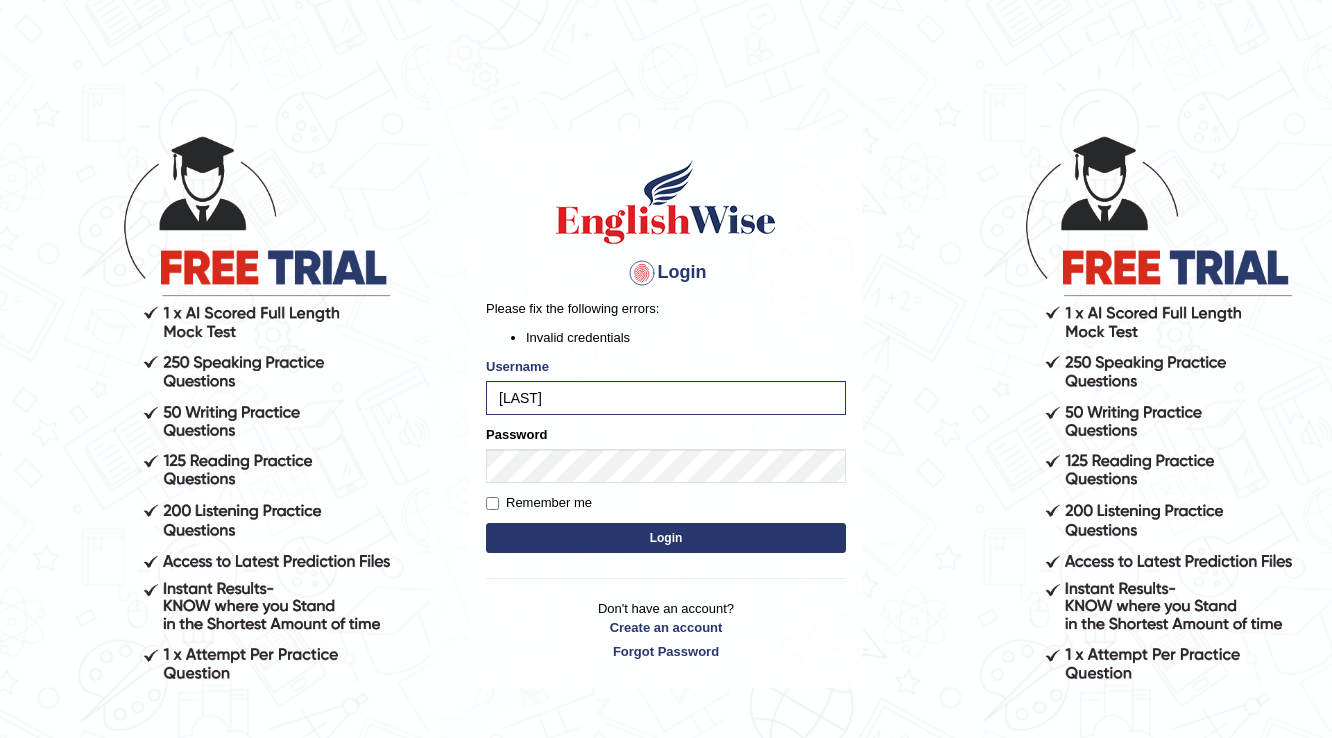click on "Login" at bounding box center [666, 538] 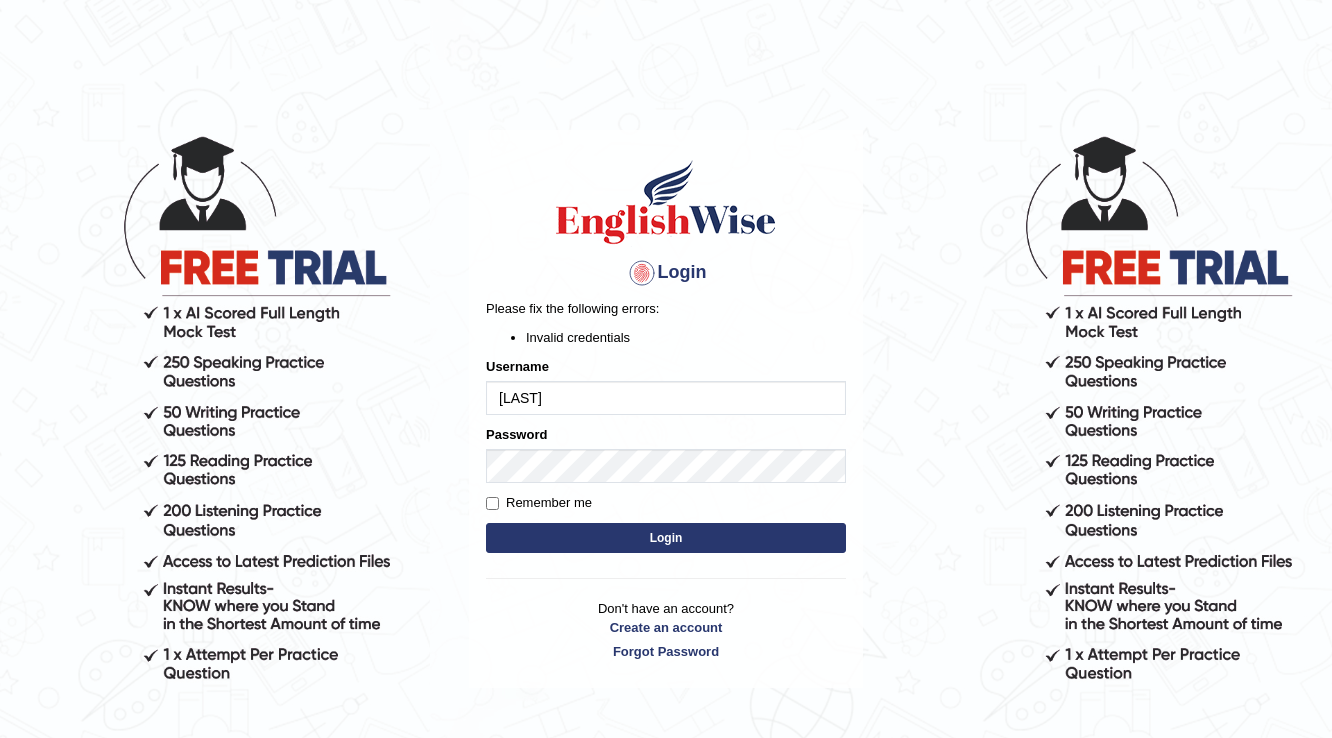 scroll, scrollTop: 0, scrollLeft: 0, axis: both 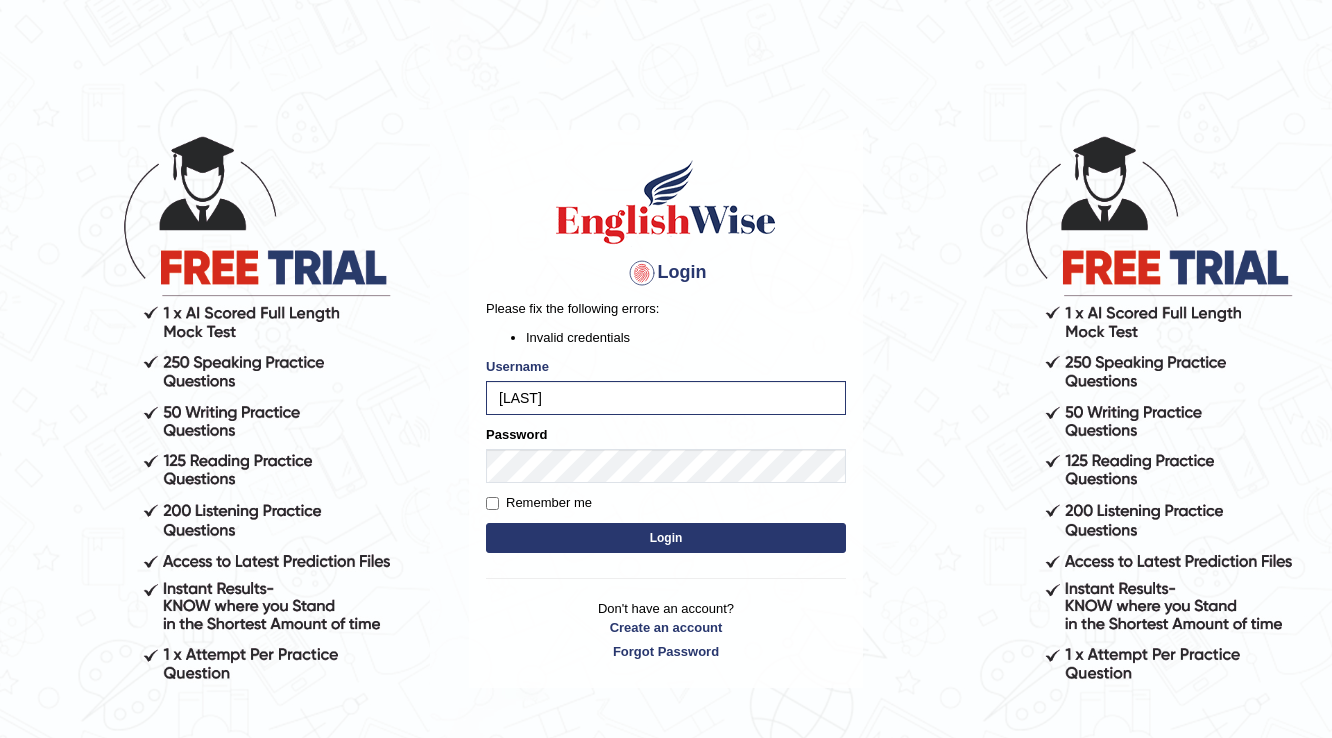 click on "Login" at bounding box center [666, 538] 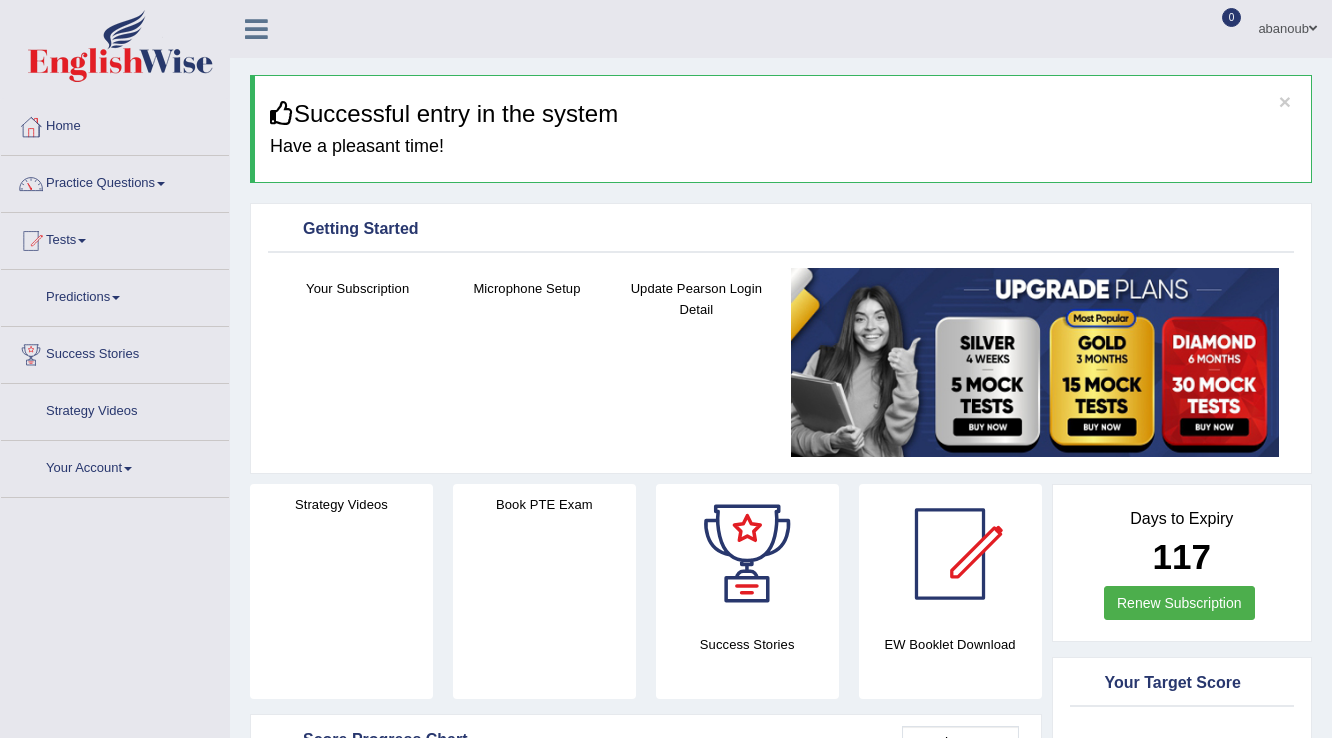 scroll, scrollTop: 0, scrollLeft: 0, axis: both 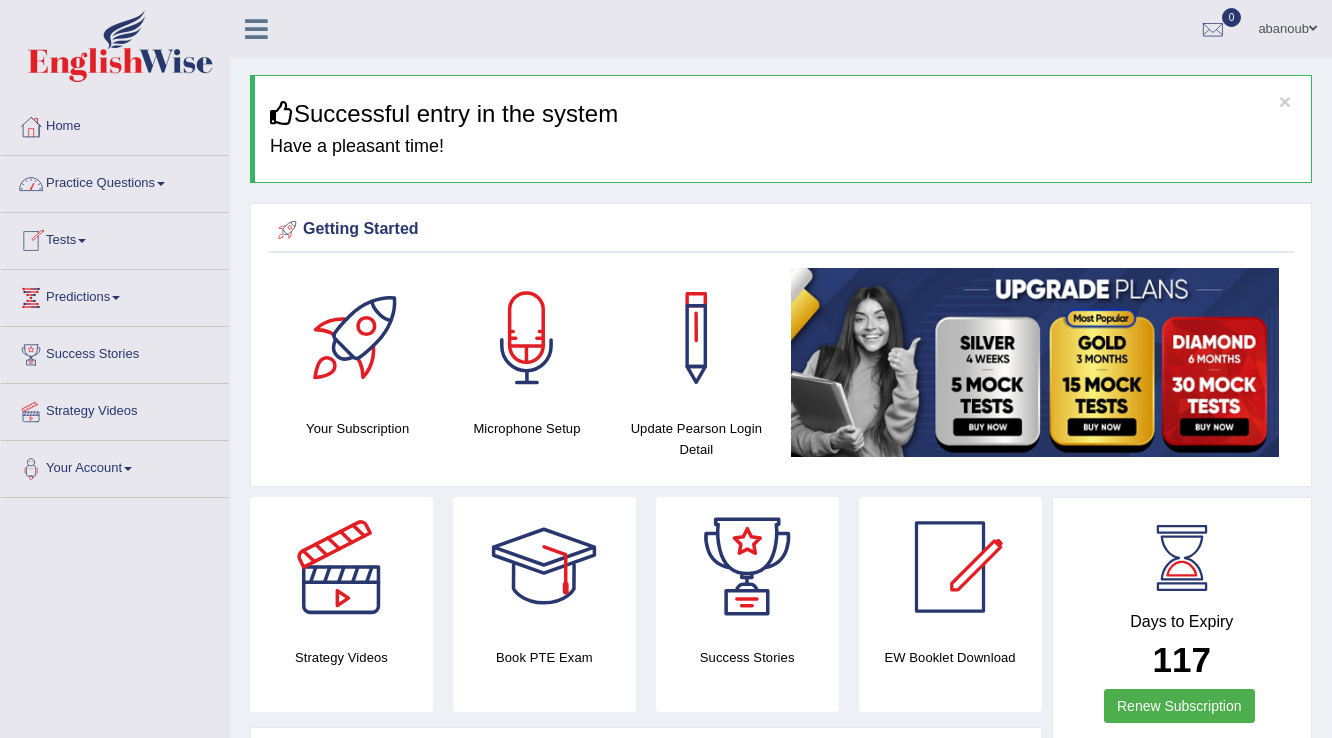 click on "Practice Questions" at bounding box center [115, 181] 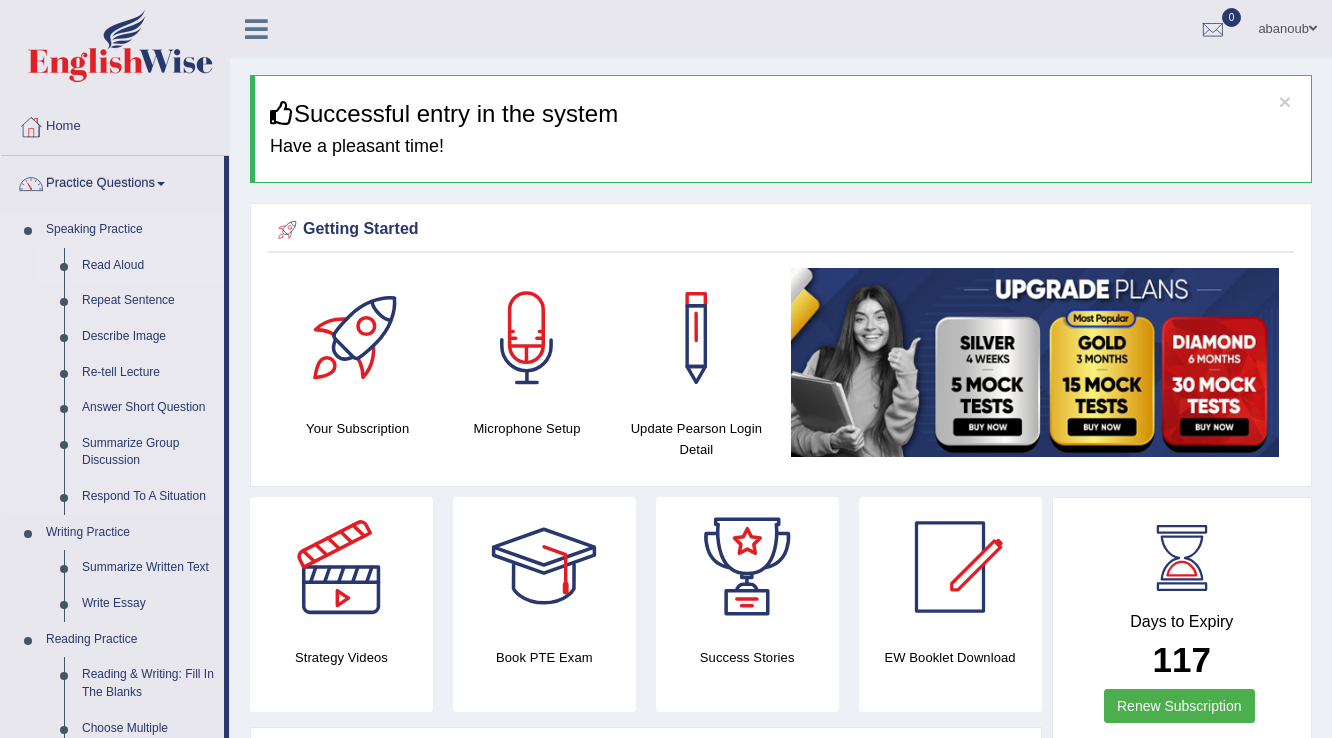click on "Read Aloud" at bounding box center [148, 266] 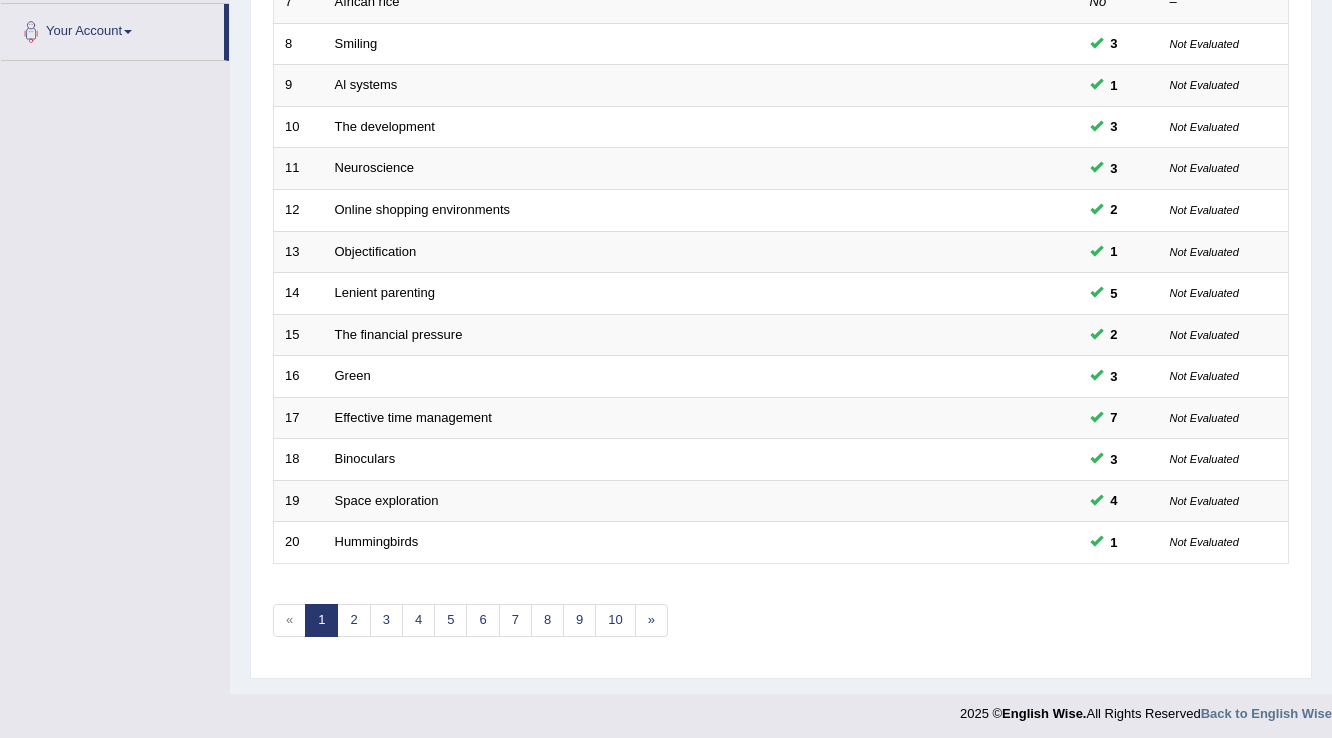 scroll, scrollTop: 580, scrollLeft: 0, axis: vertical 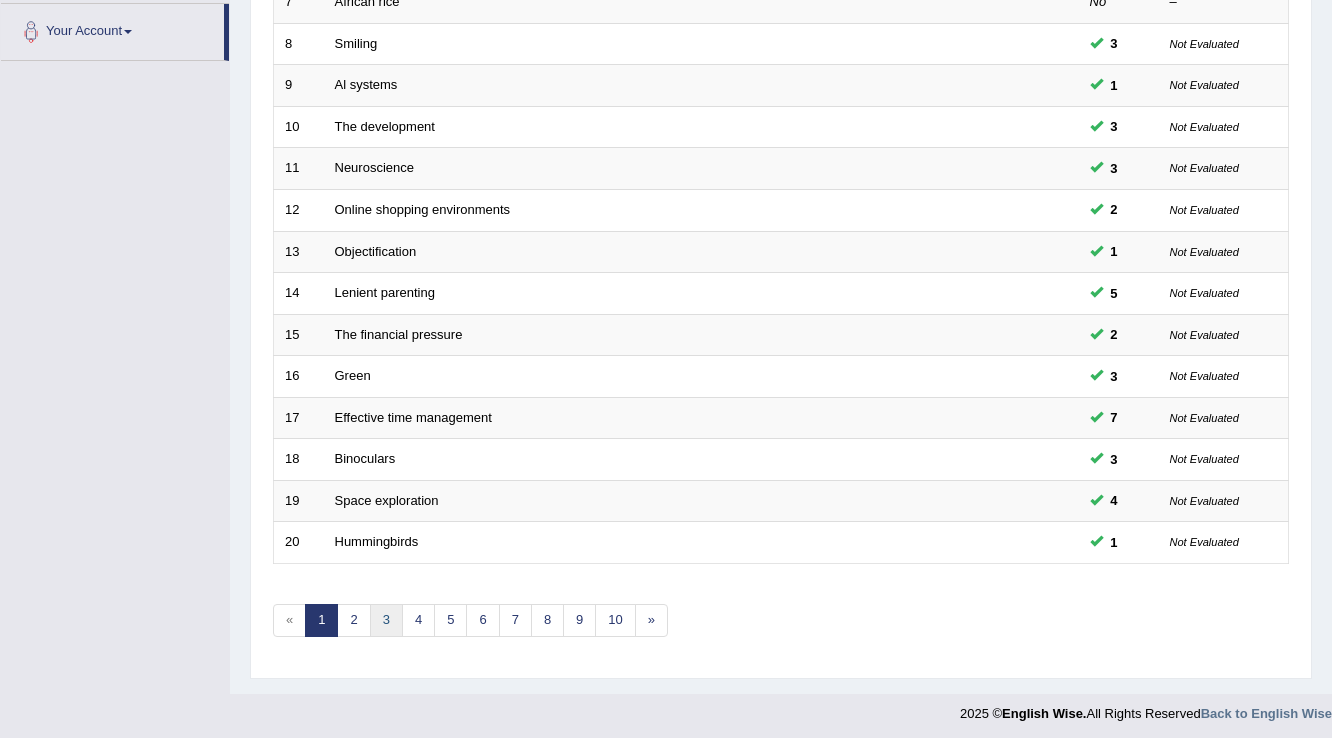 click on "3" at bounding box center [386, 620] 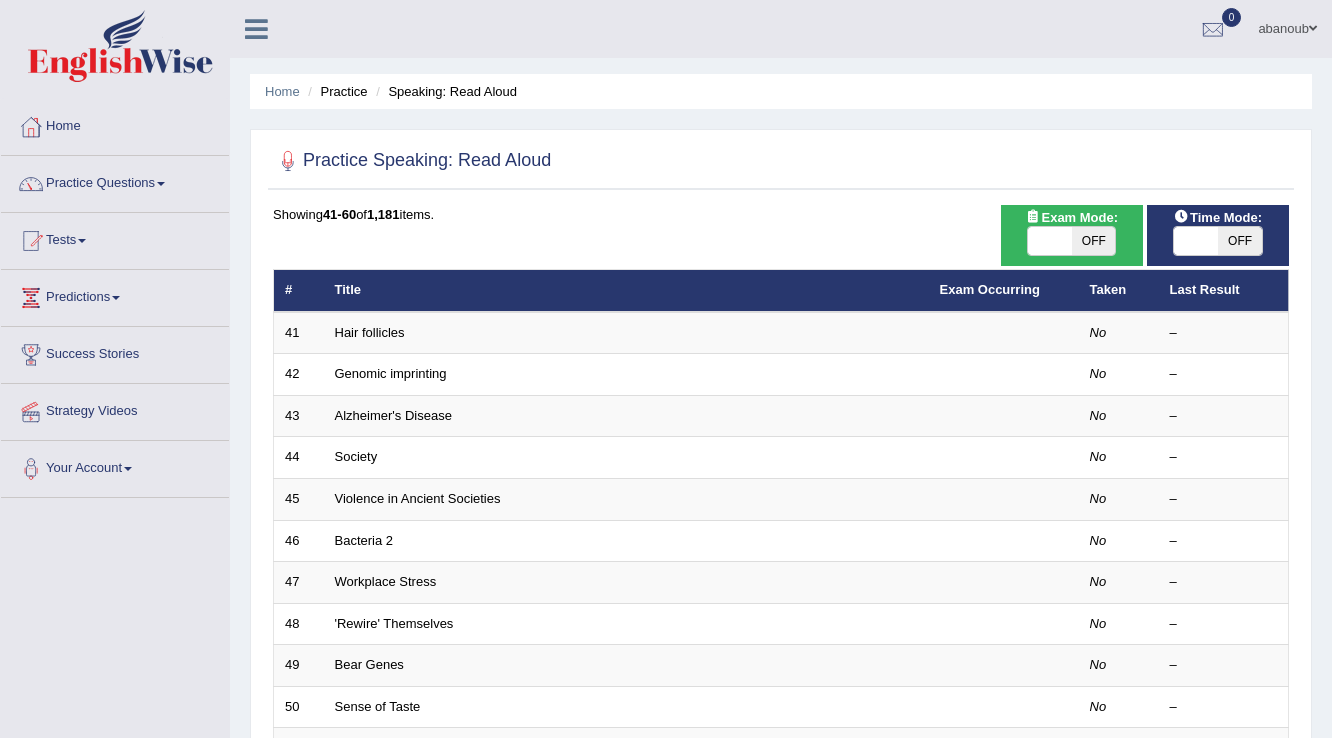 scroll, scrollTop: 0, scrollLeft: 0, axis: both 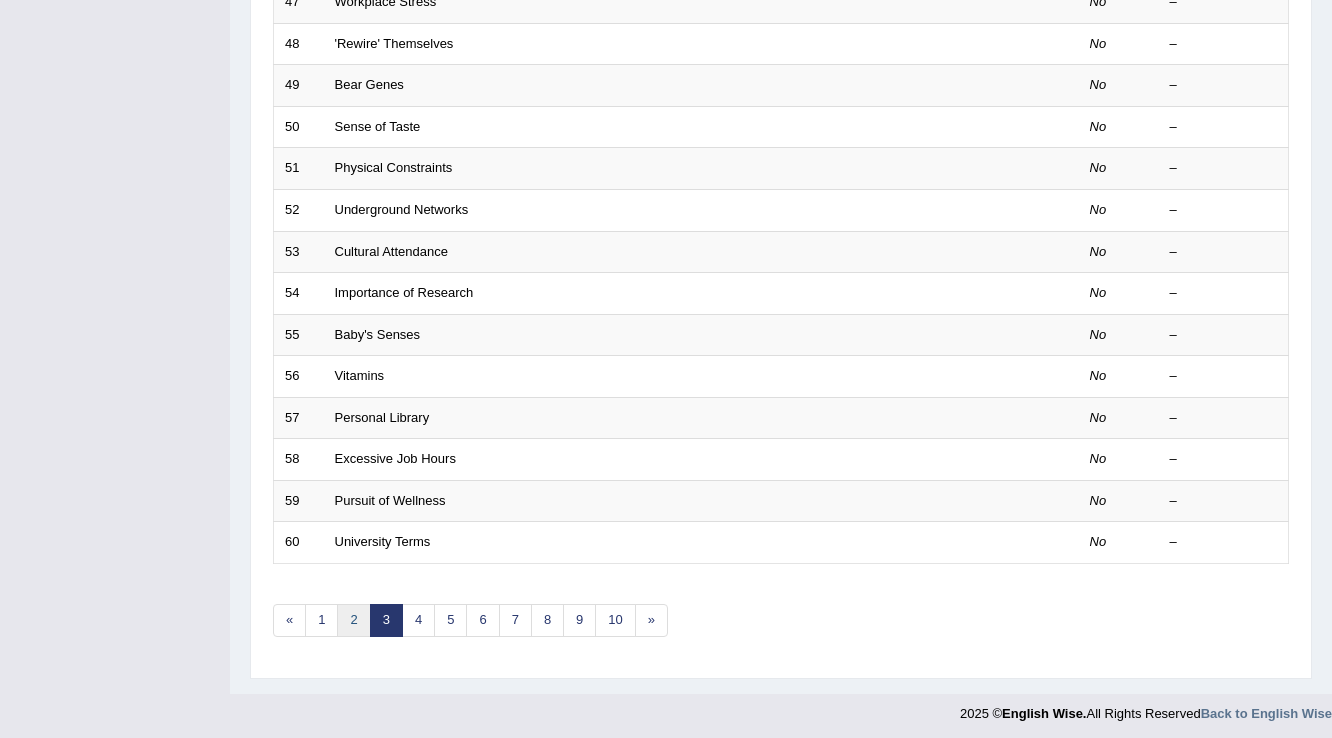 click on "2" at bounding box center (353, 620) 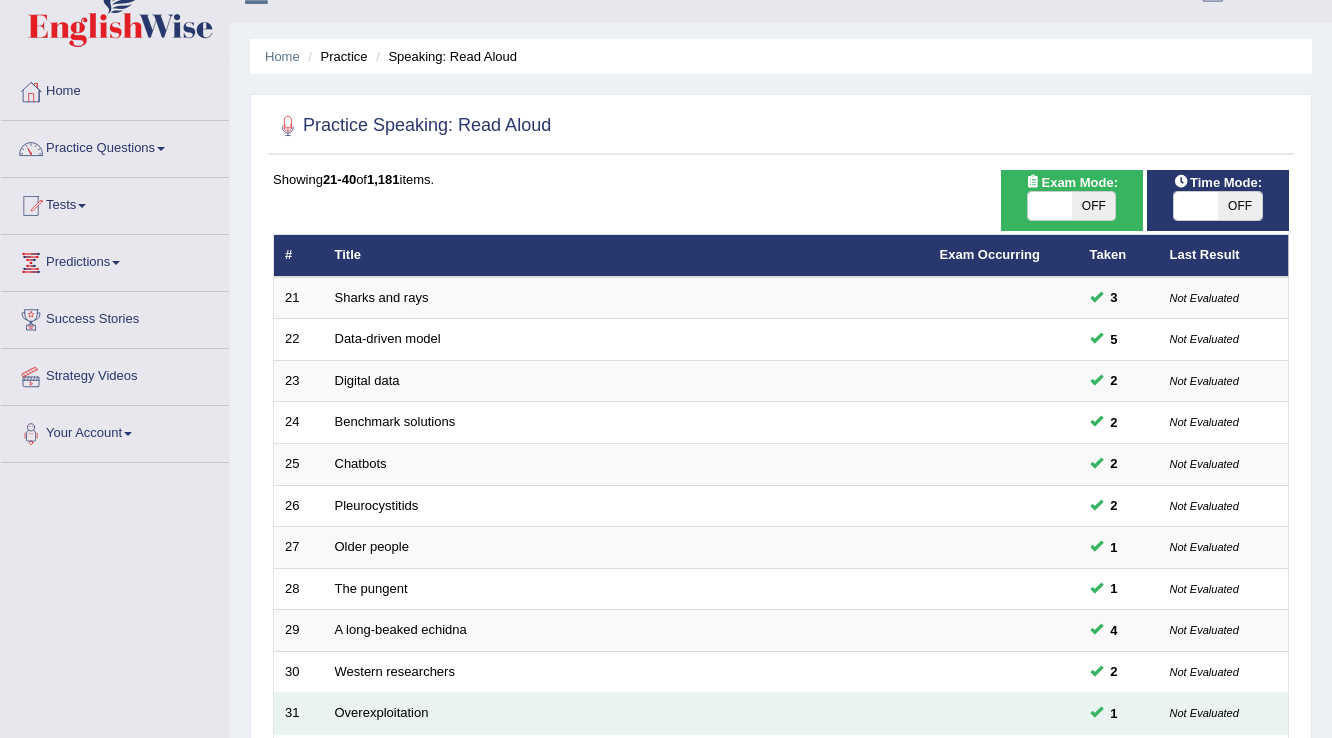 scroll, scrollTop: 320, scrollLeft: 0, axis: vertical 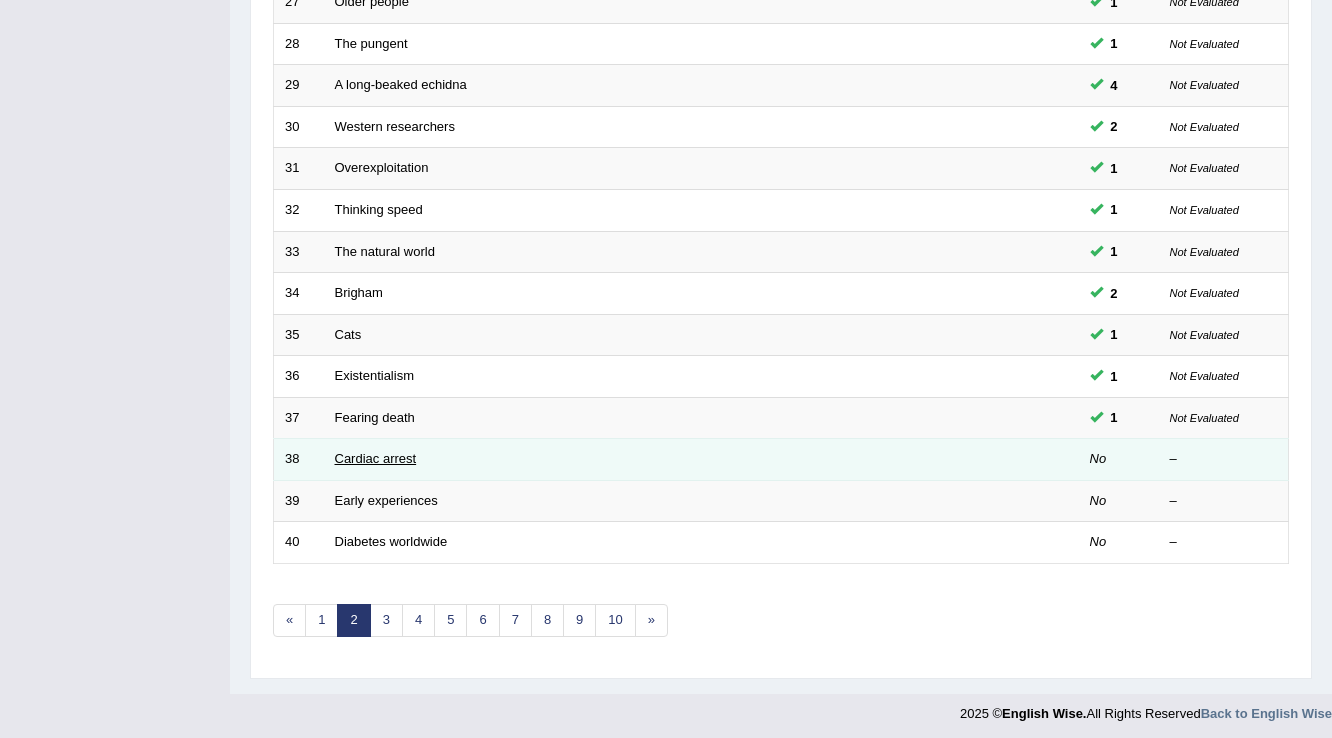 click on "Cardiac arrest" at bounding box center [376, 458] 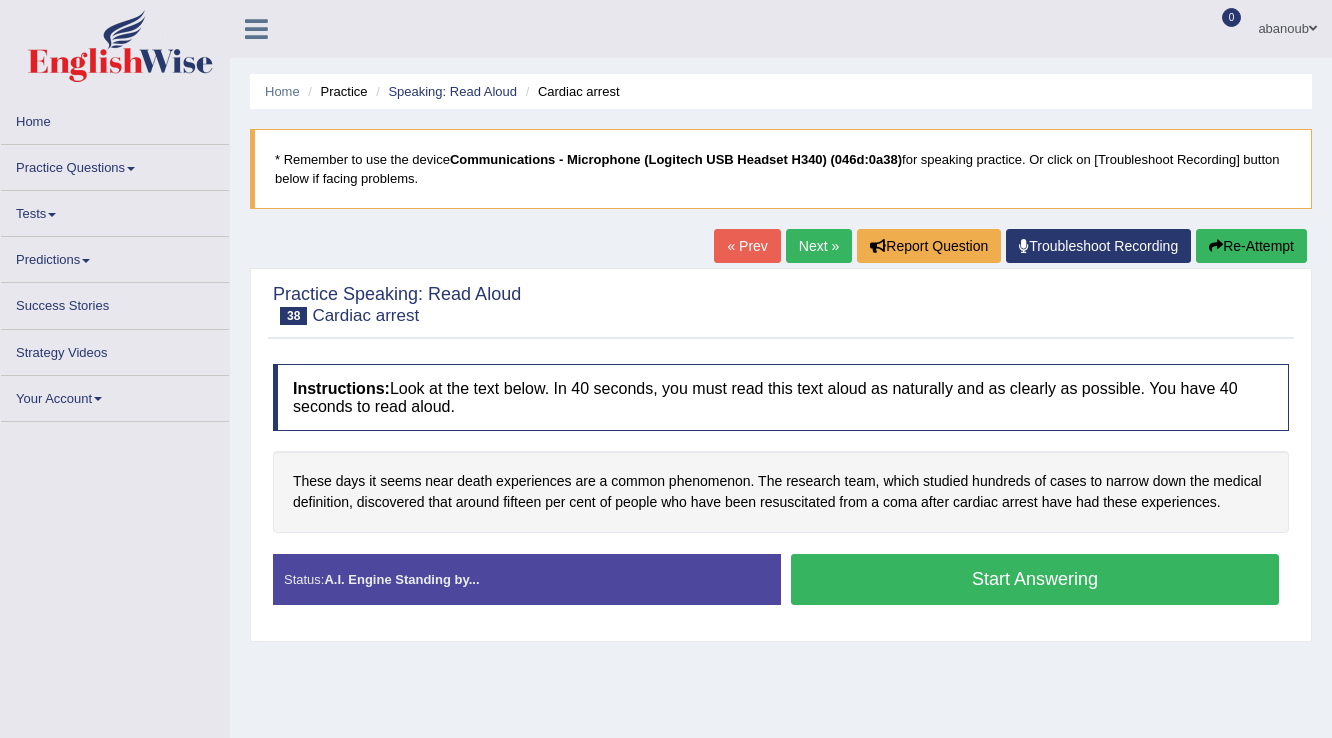 scroll, scrollTop: 0, scrollLeft: 0, axis: both 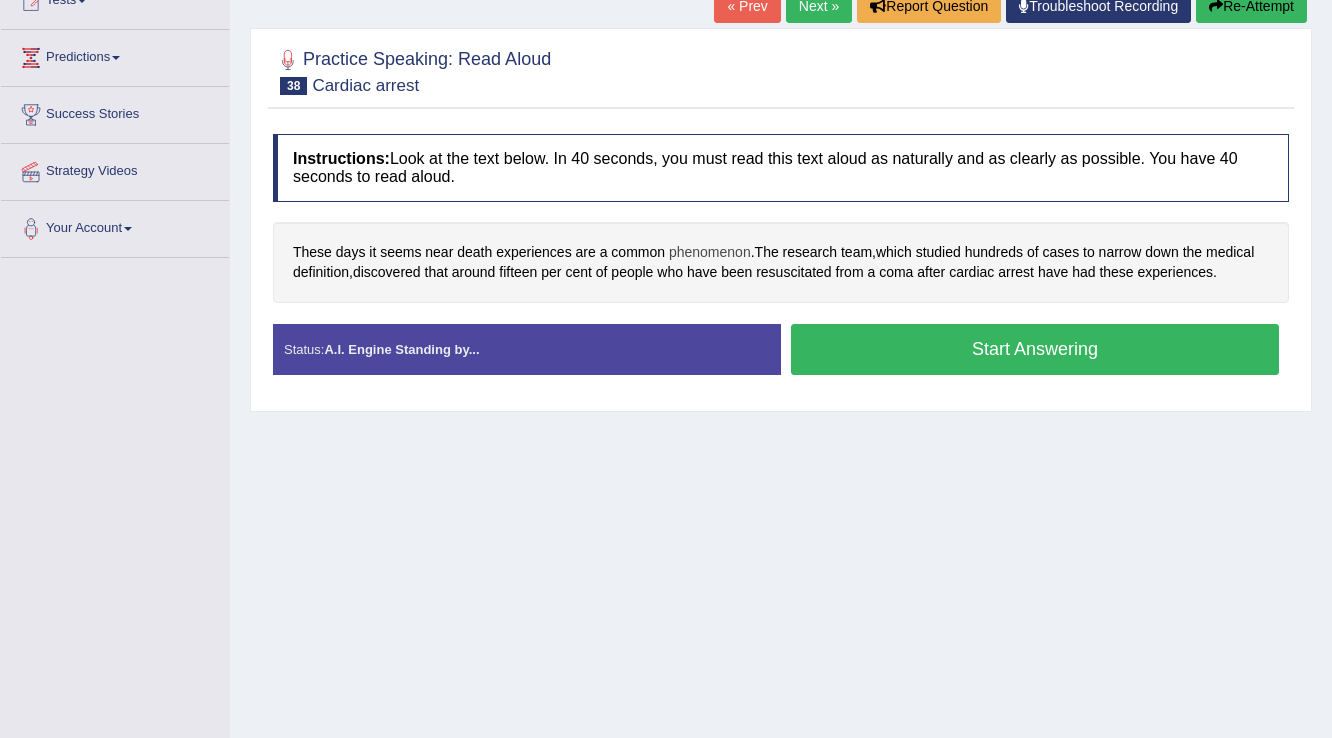 click on "phenomenon" at bounding box center (710, 252) 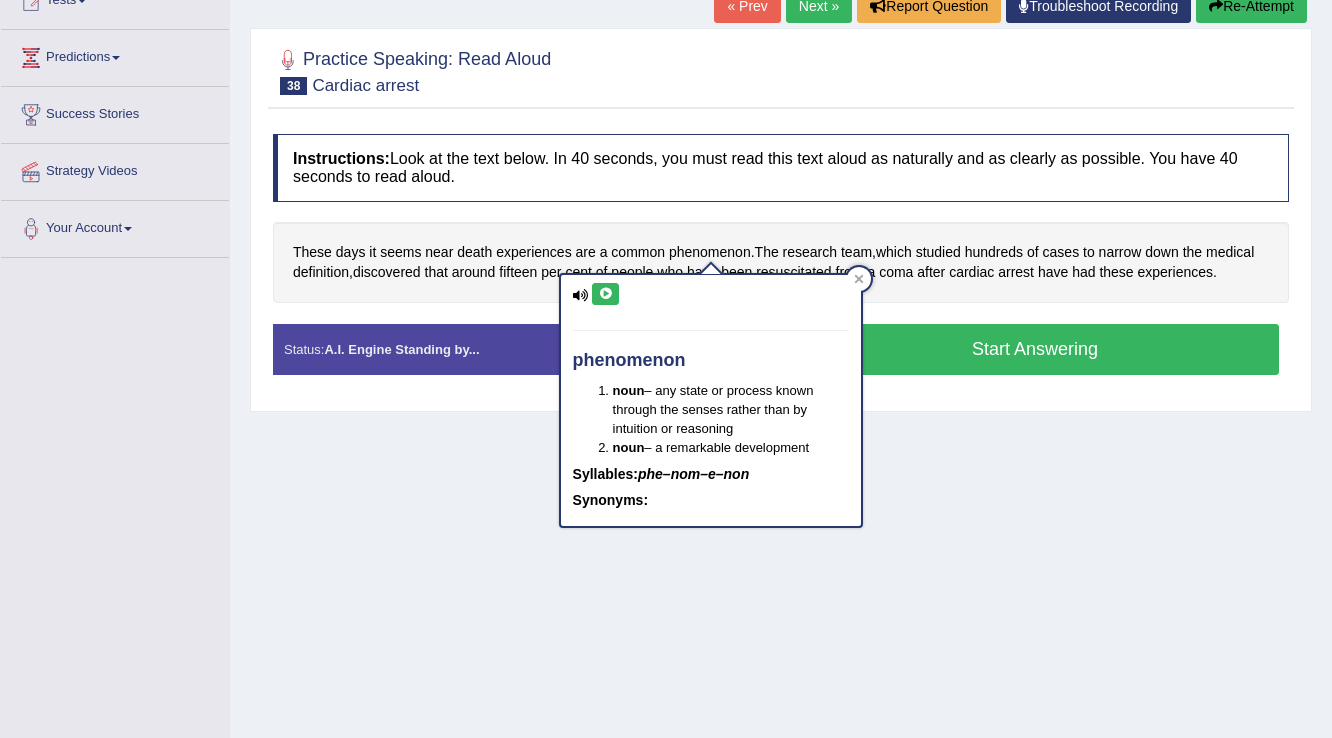 click at bounding box center [605, 294] 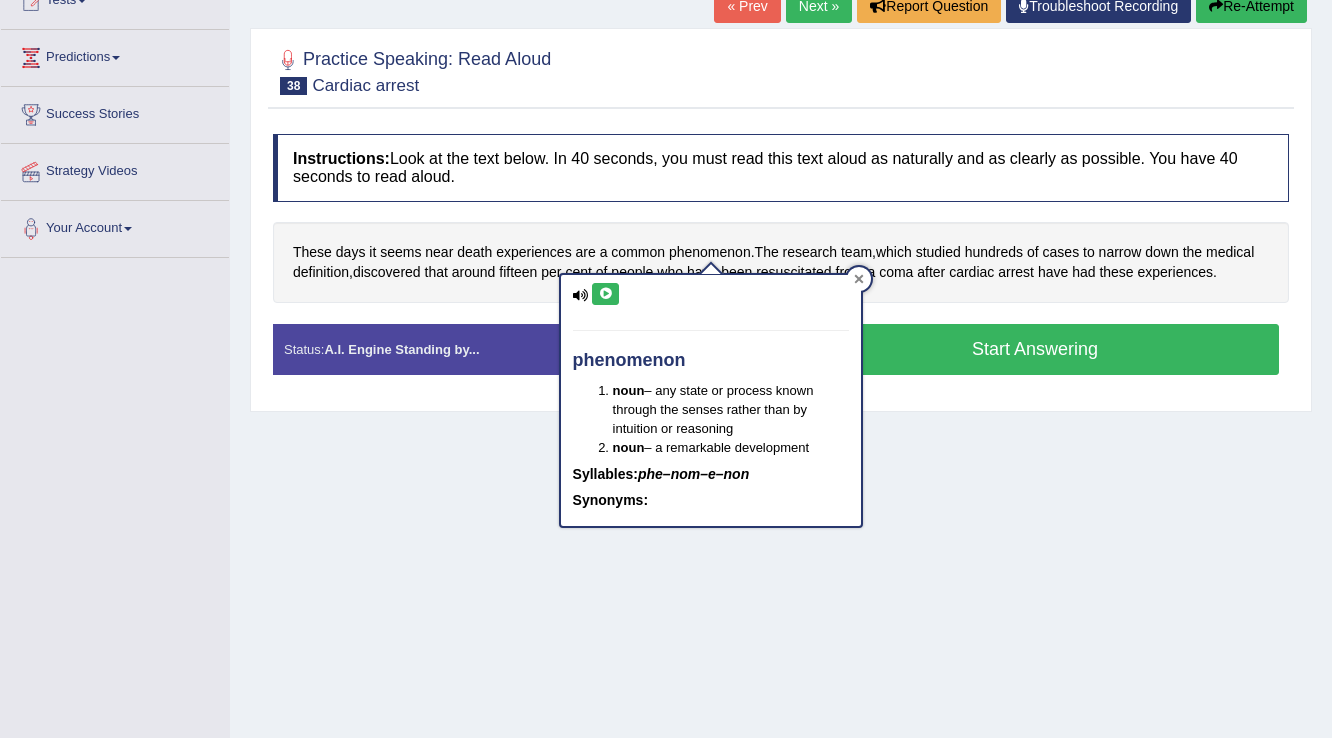 click at bounding box center [859, 279] 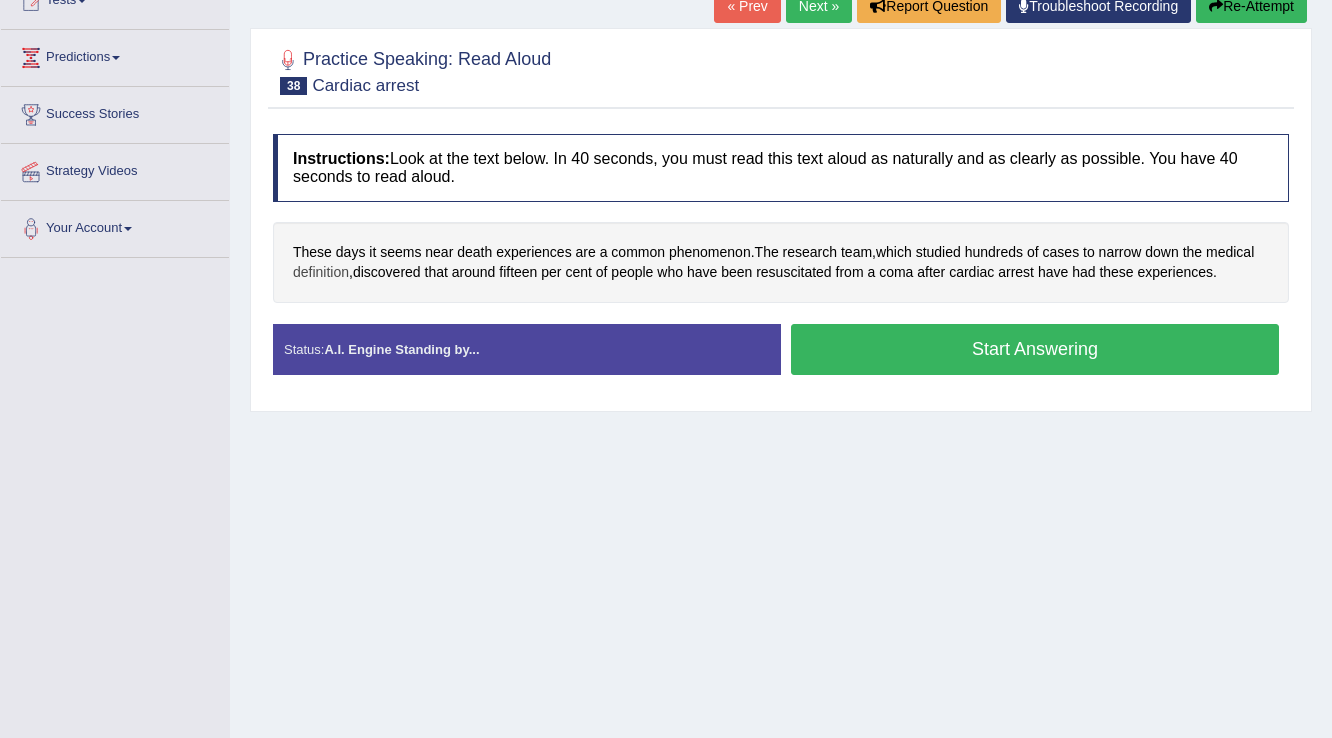 click on "definition" at bounding box center [321, 272] 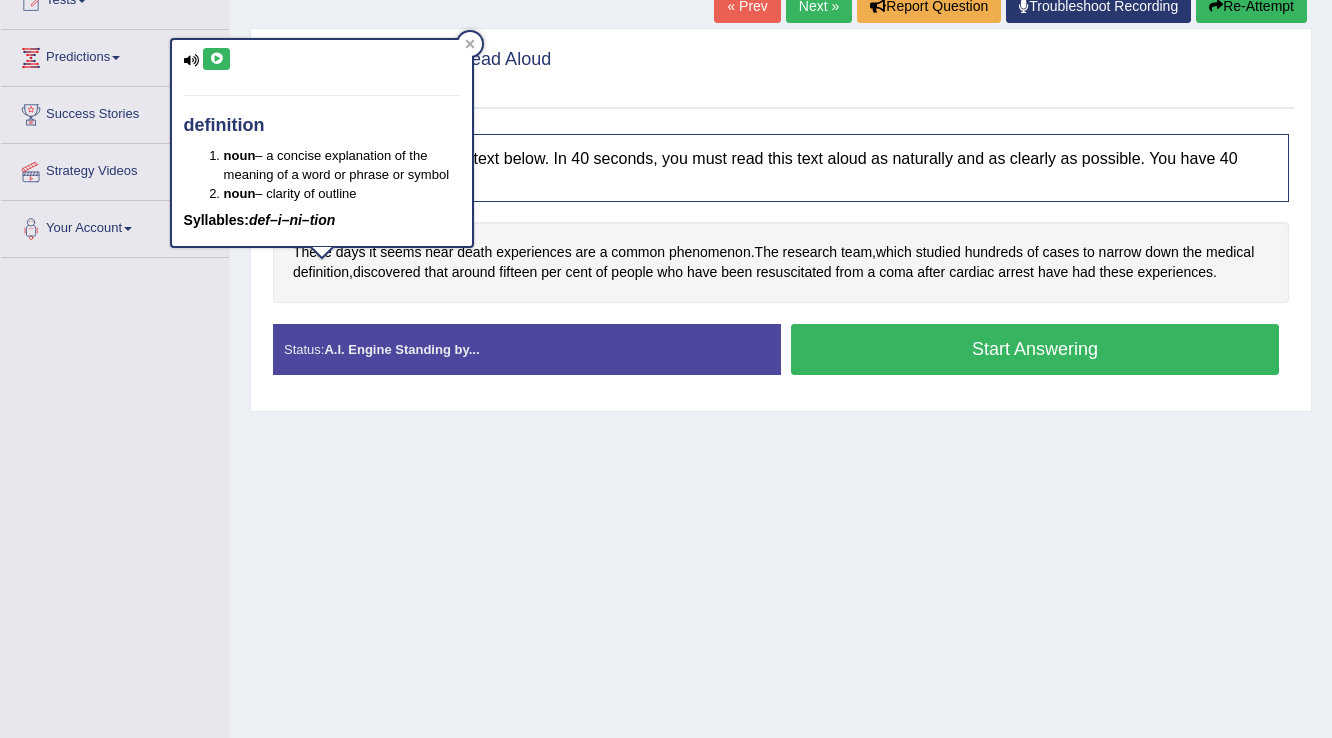 click at bounding box center (216, 59) 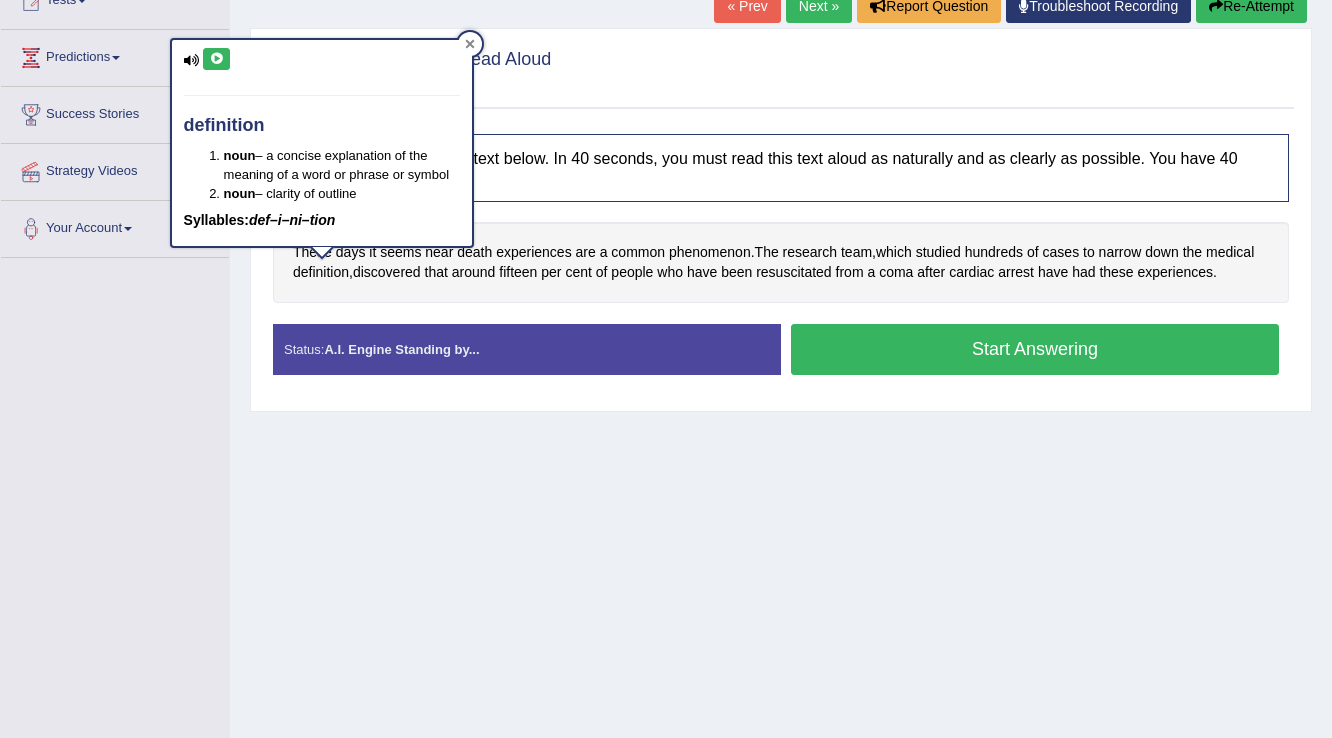 click 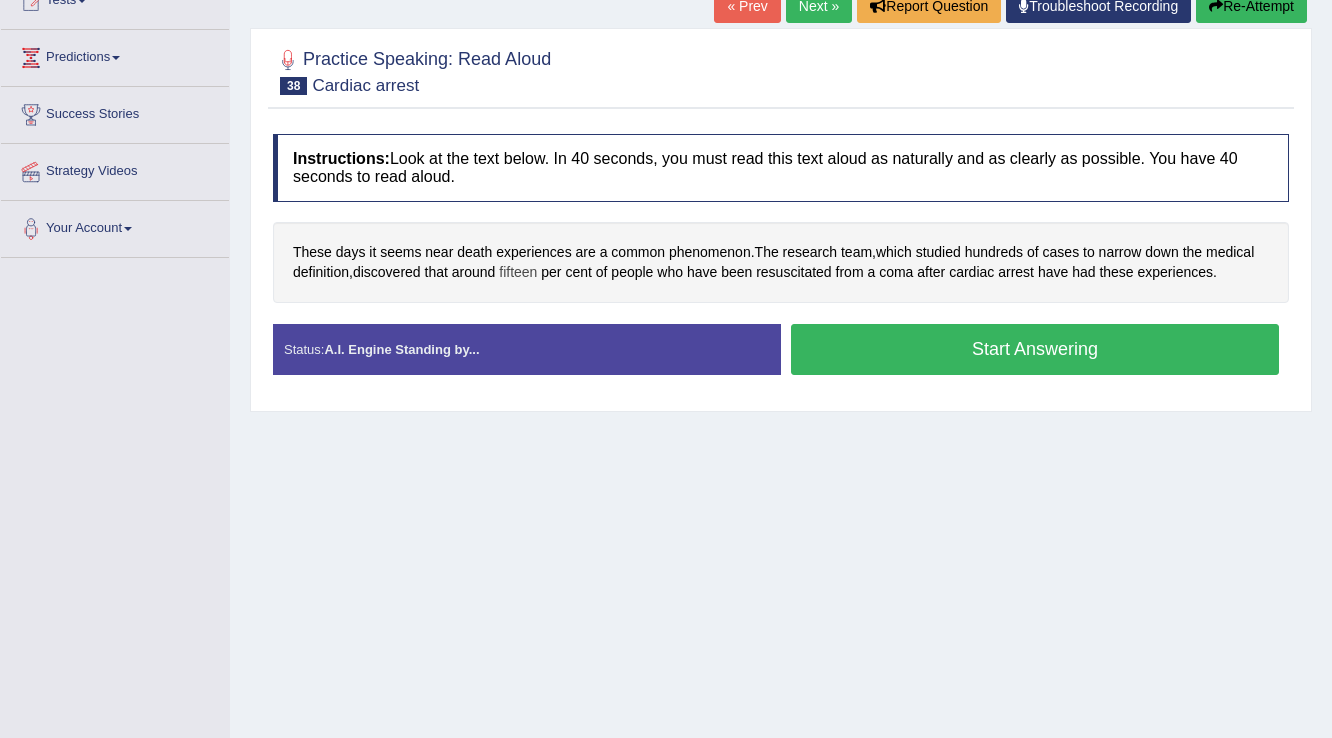 click on "fifteen" at bounding box center (518, 272) 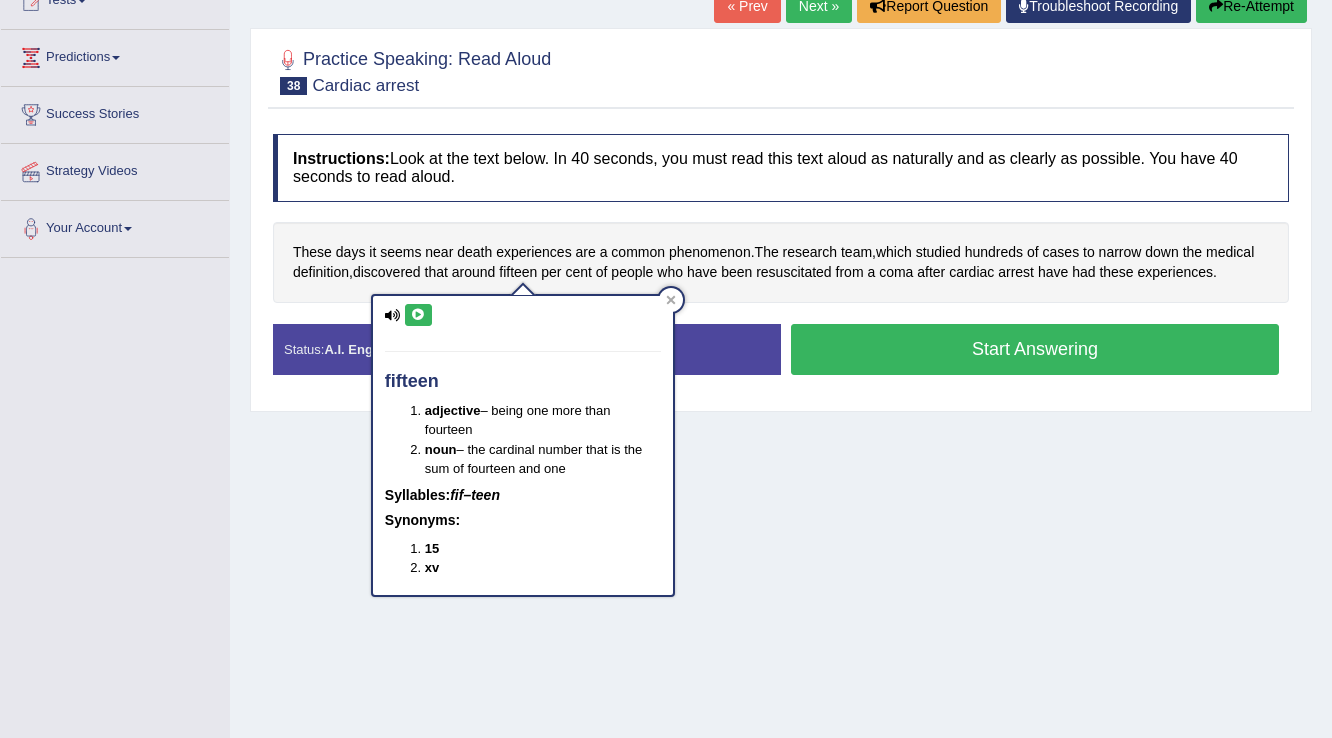 click at bounding box center (418, 315) 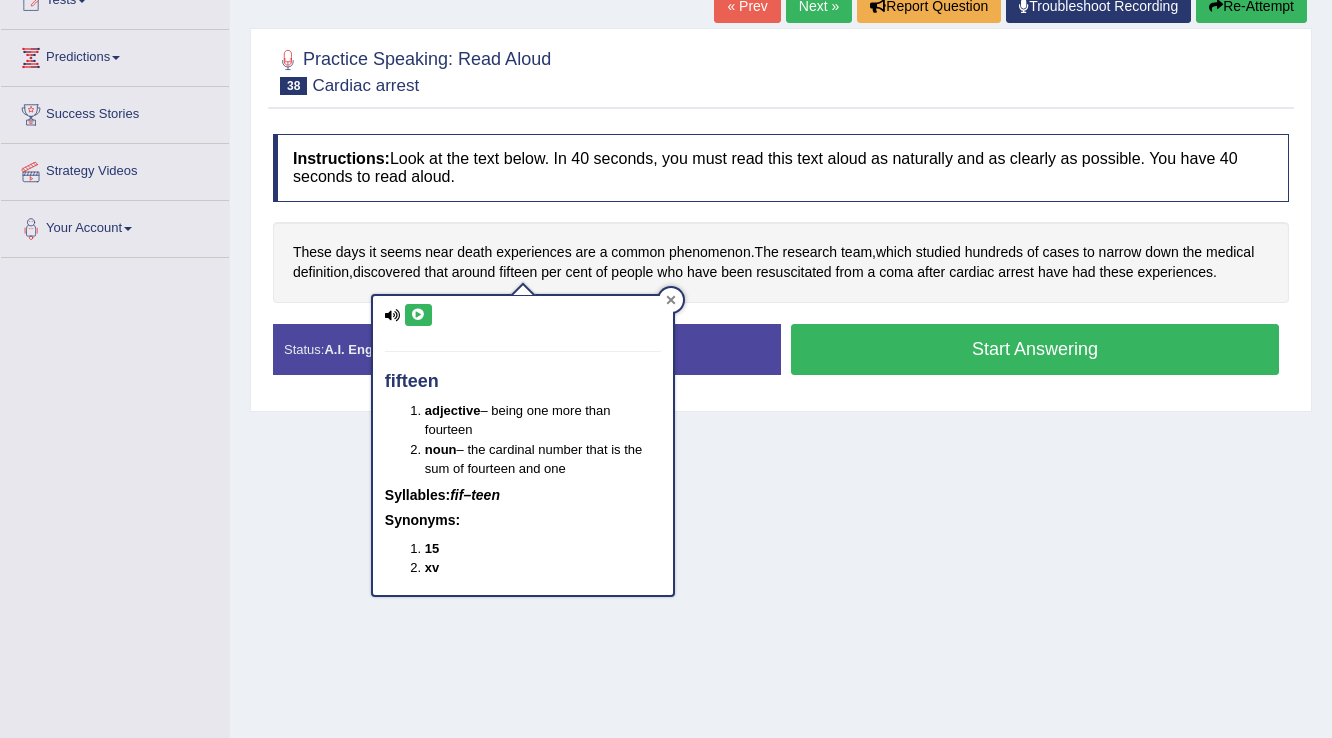 click 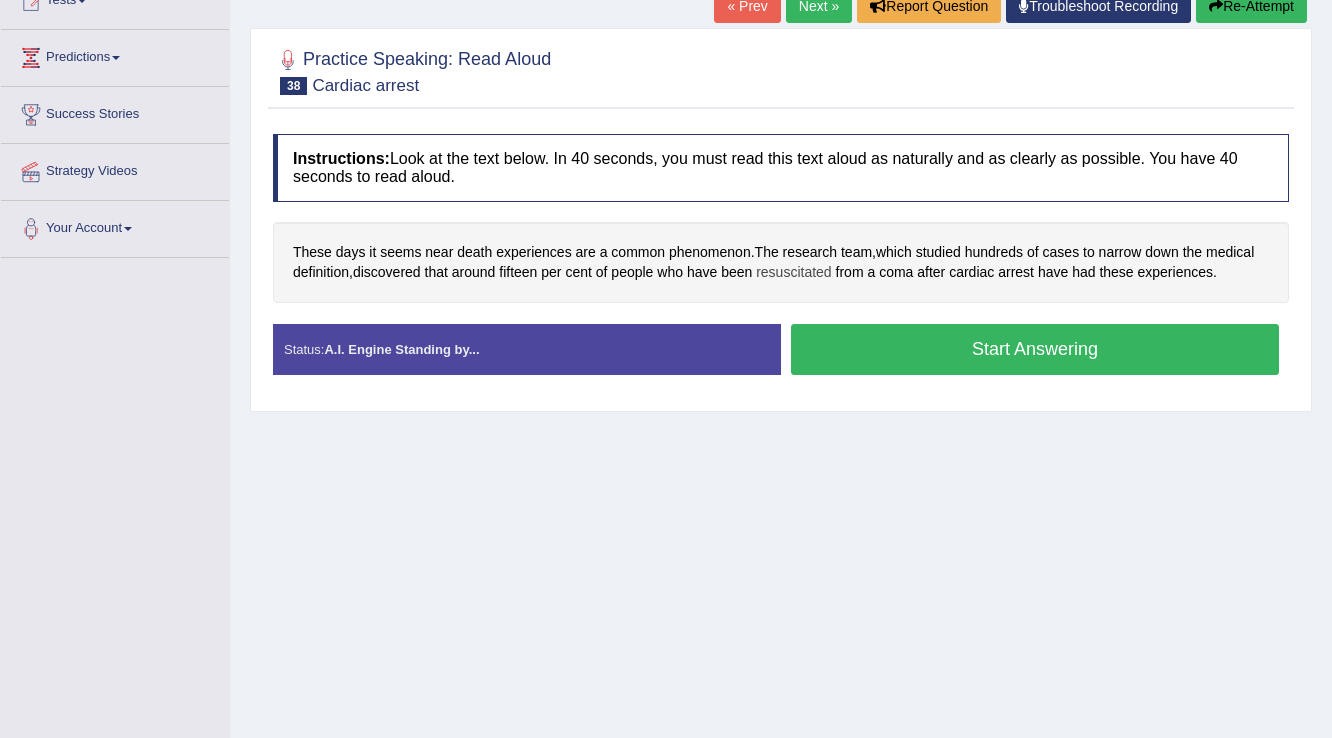 click on "resuscitated" at bounding box center (793, 272) 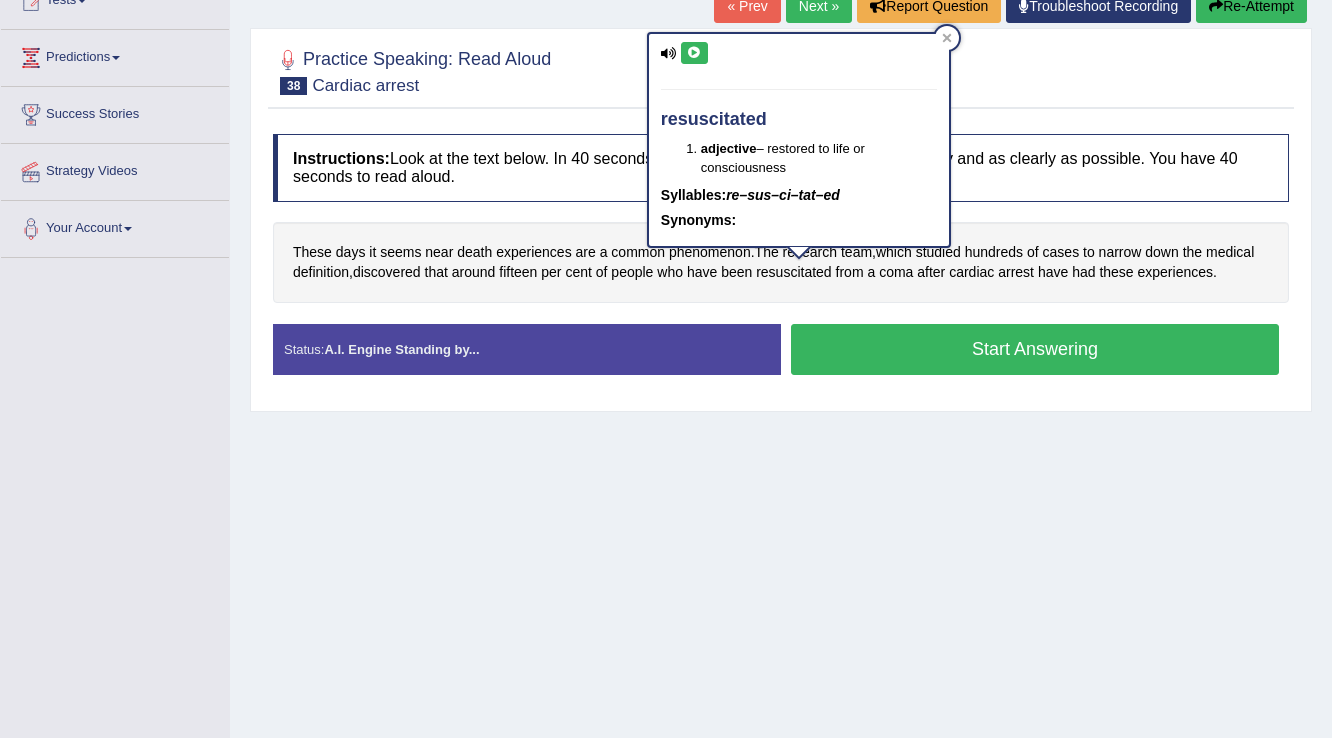 click at bounding box center (694, 53) 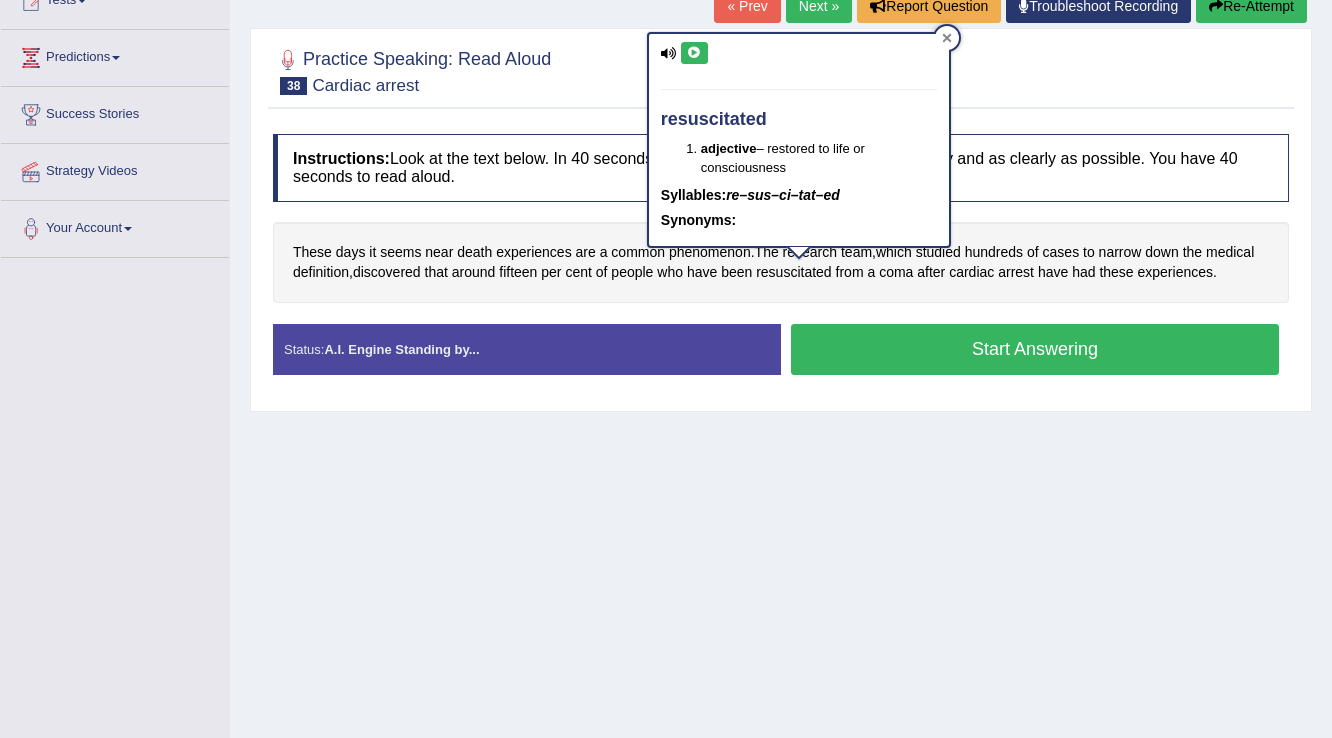 click 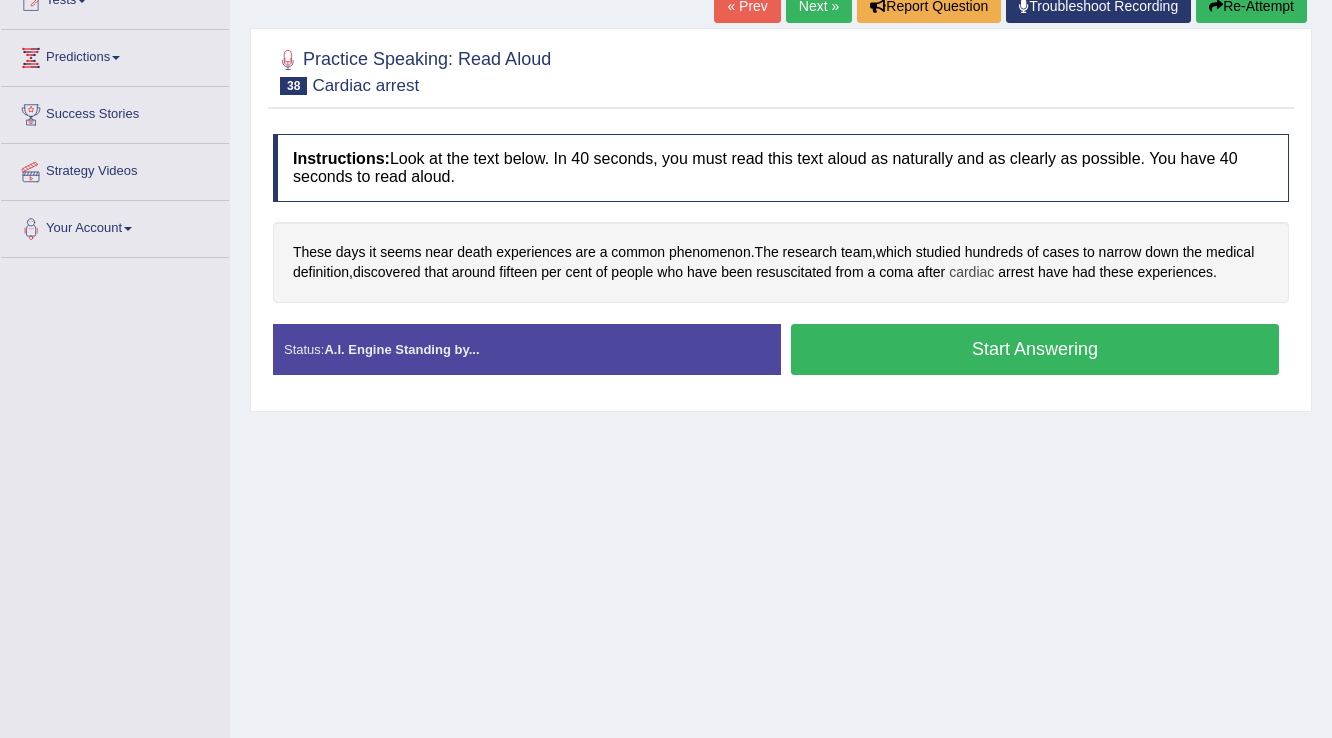 click on "cardiac" at bounding box center (971, 272) 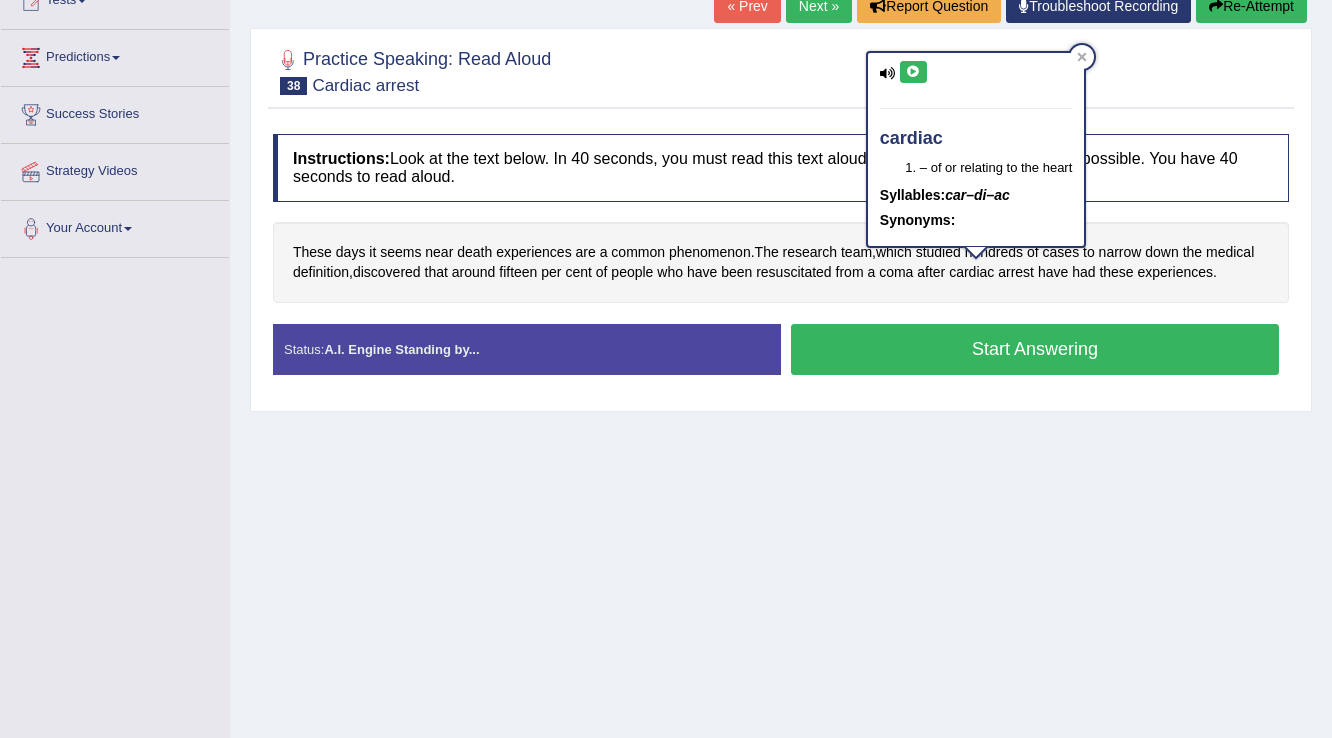 click at bounding box center [913, 72] 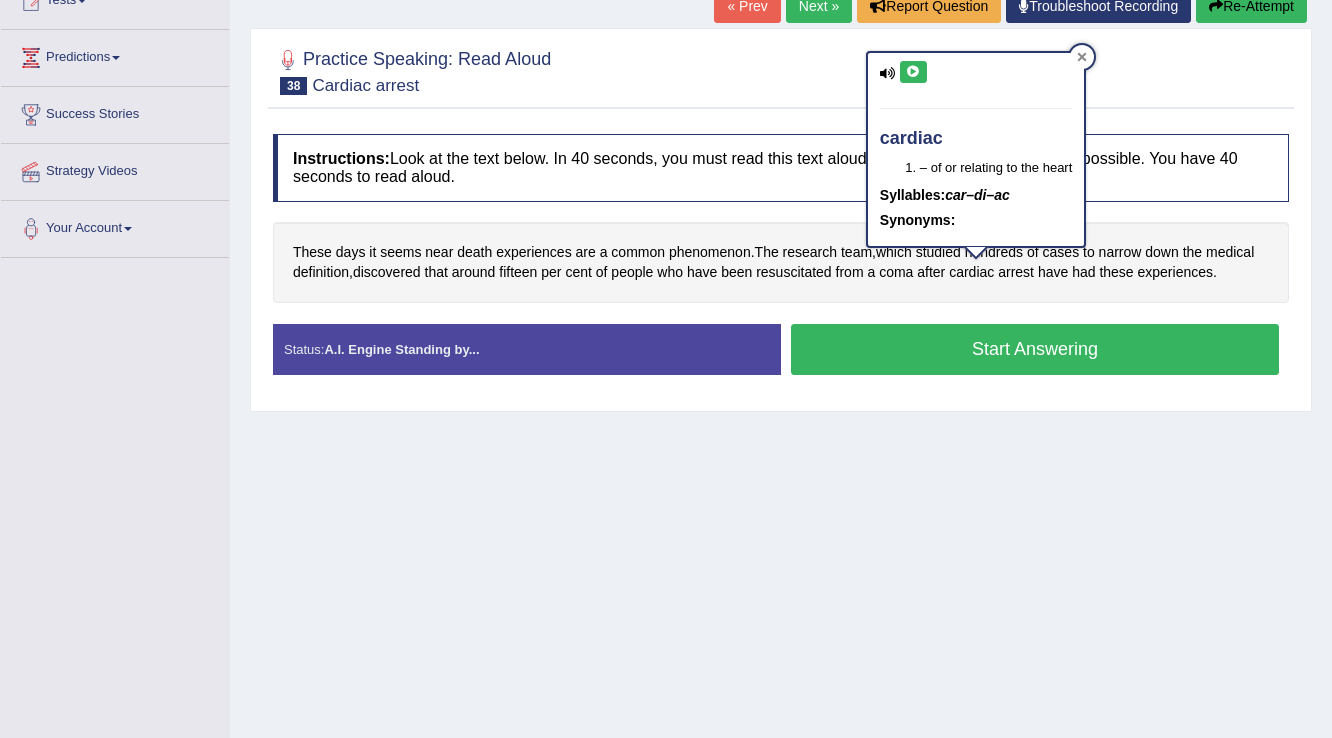 click 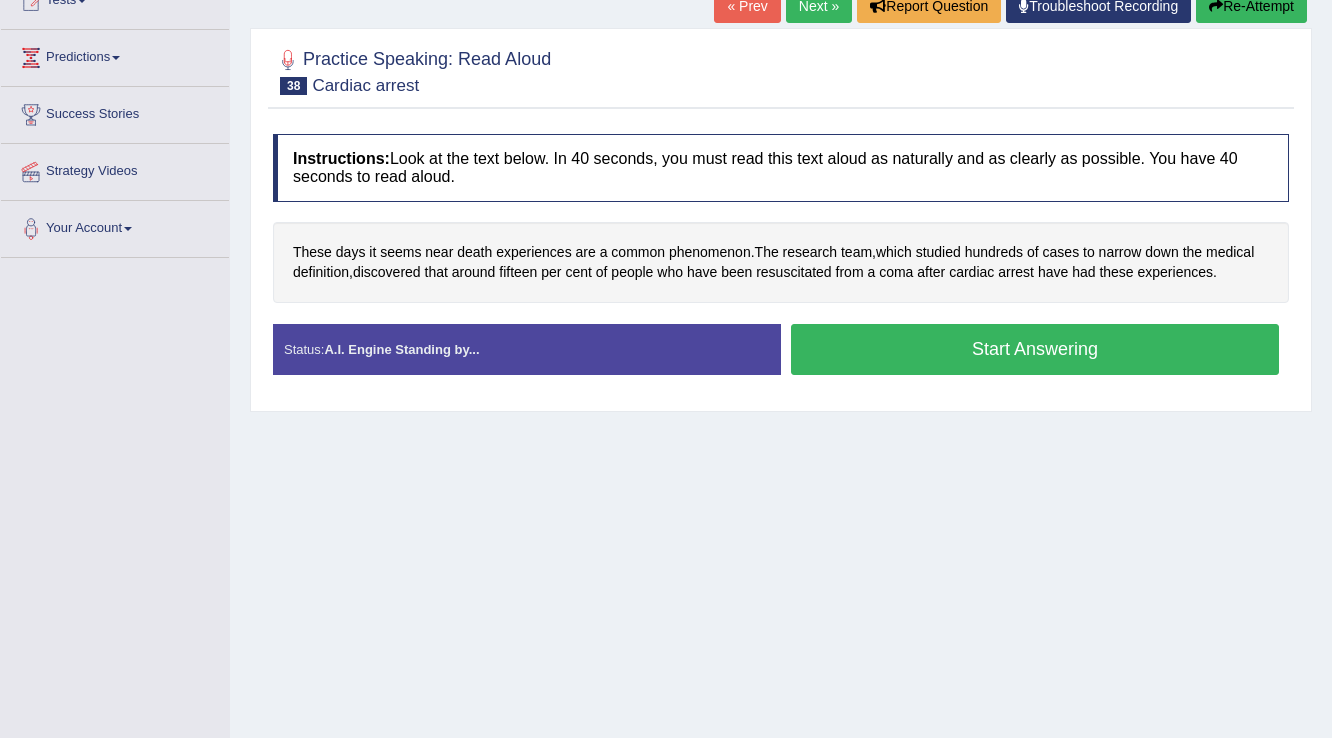 click on "Start Answering" at bounding box center [1035, 349] 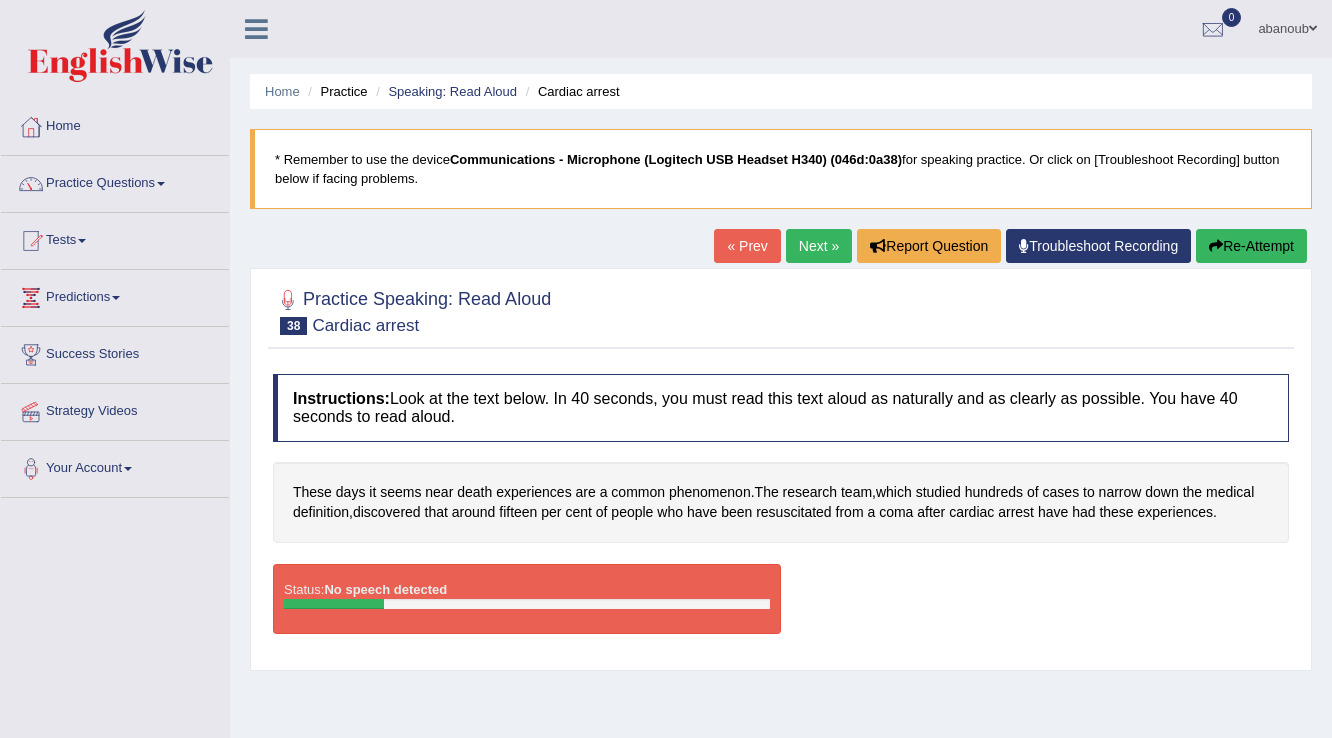 scroll, scrollTop: 0, scrollLeft: 0, axis: both 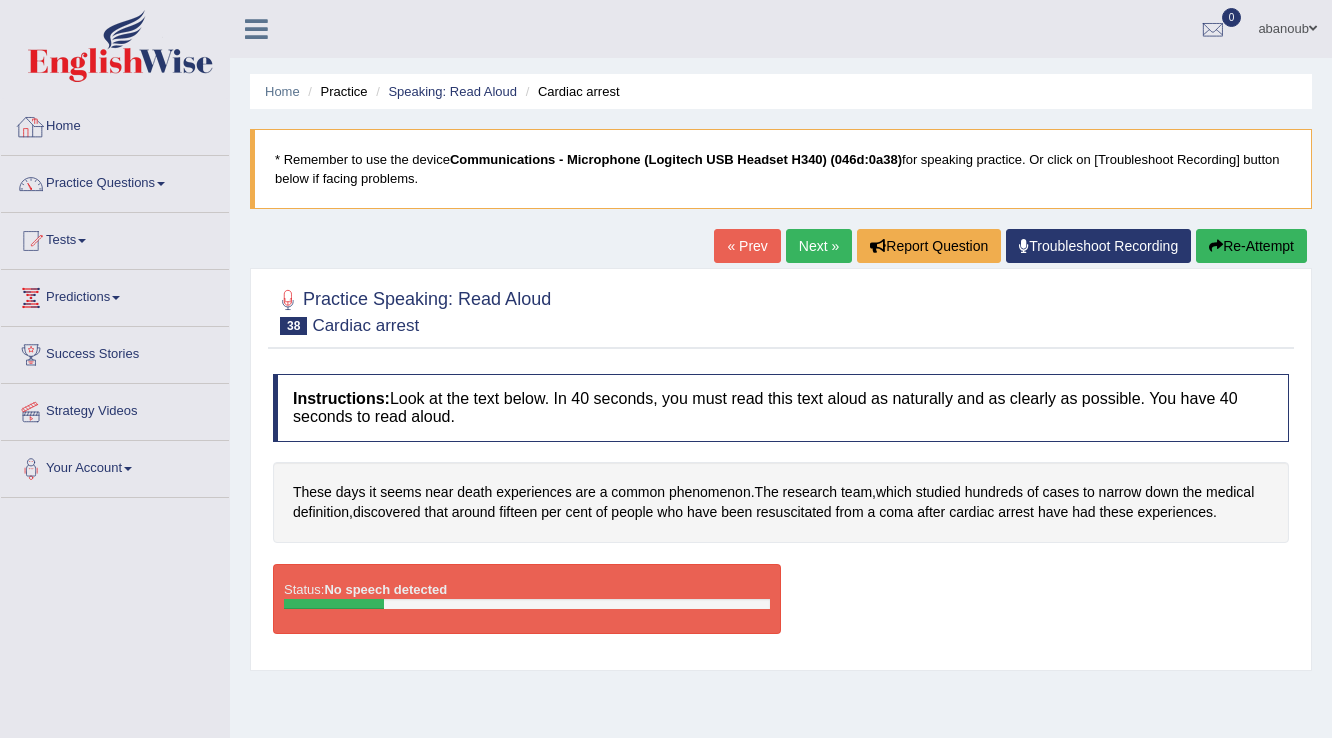 click on "Home" at bounding box center (115, 124) 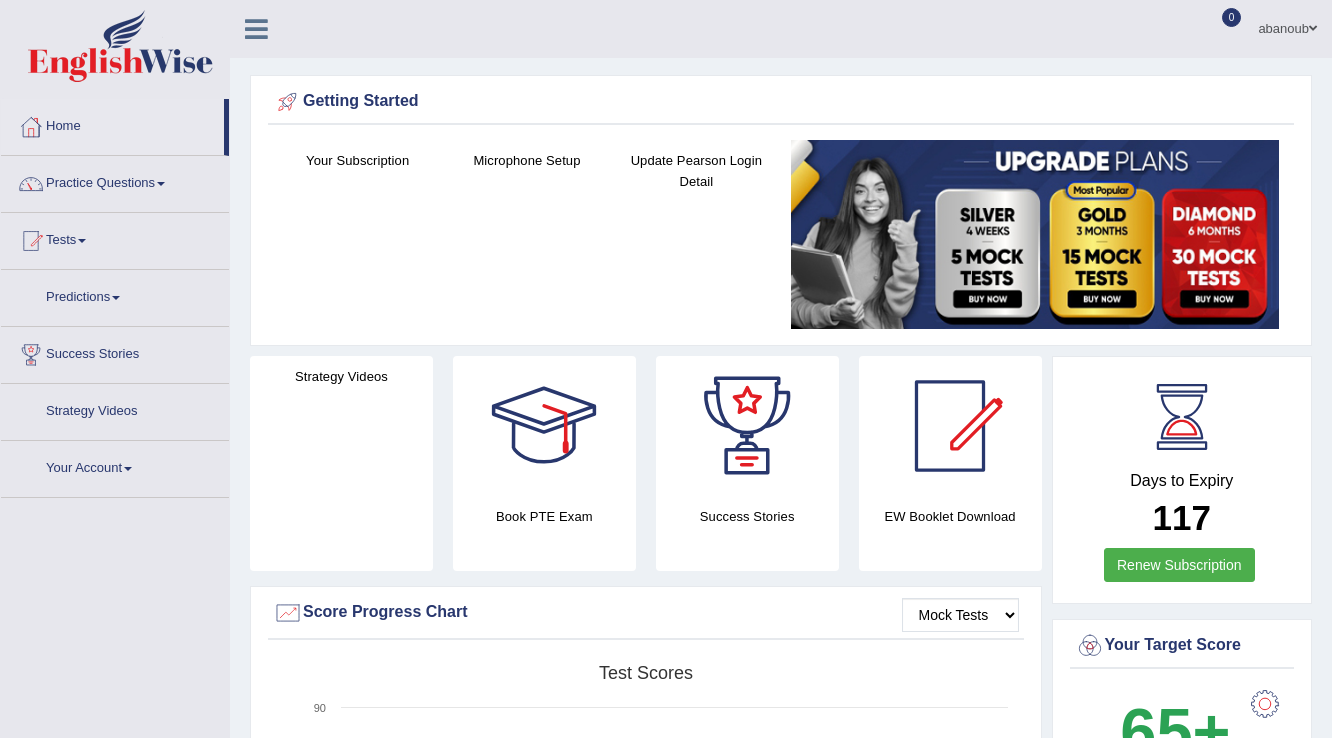 scroll, scrollTop: 0, scrollLeft: 0, axis: both 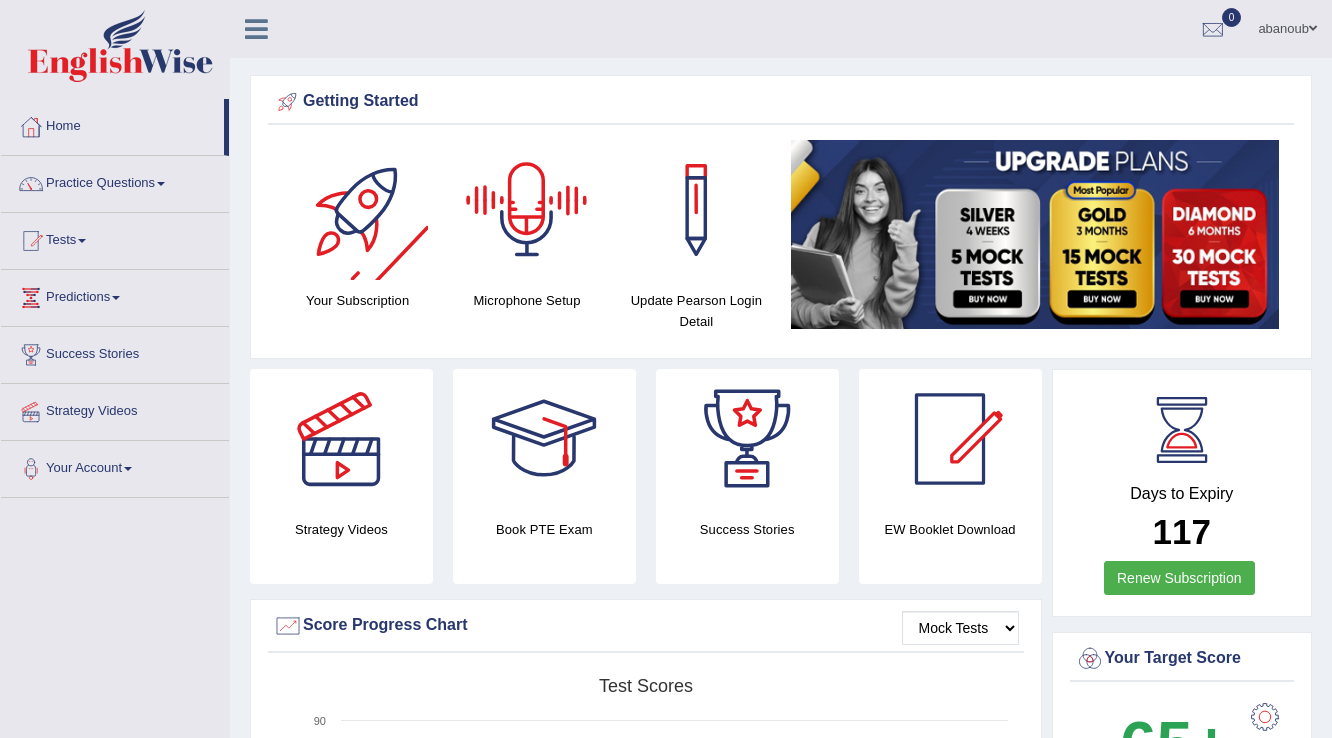 click at bounding box center [527, 210] 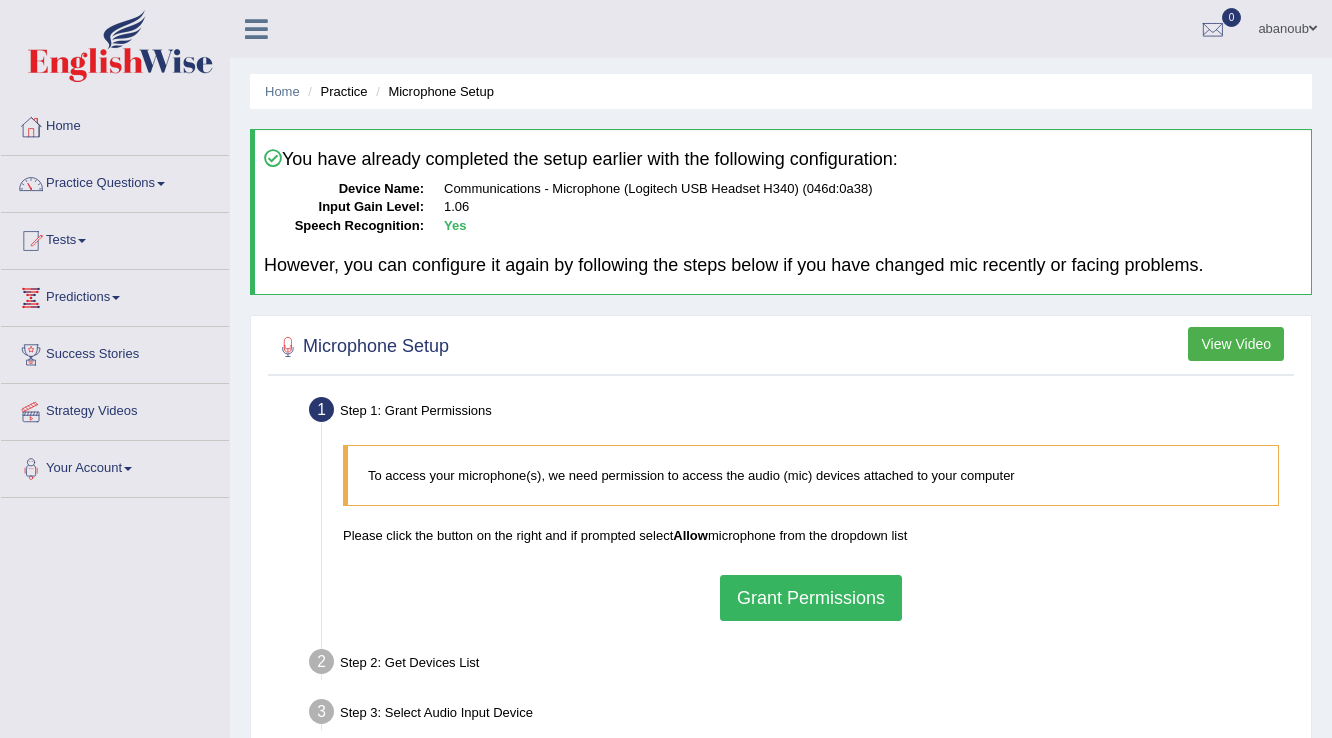 scroll, scrollTop: 0, scrollLeft: 0, axis: both 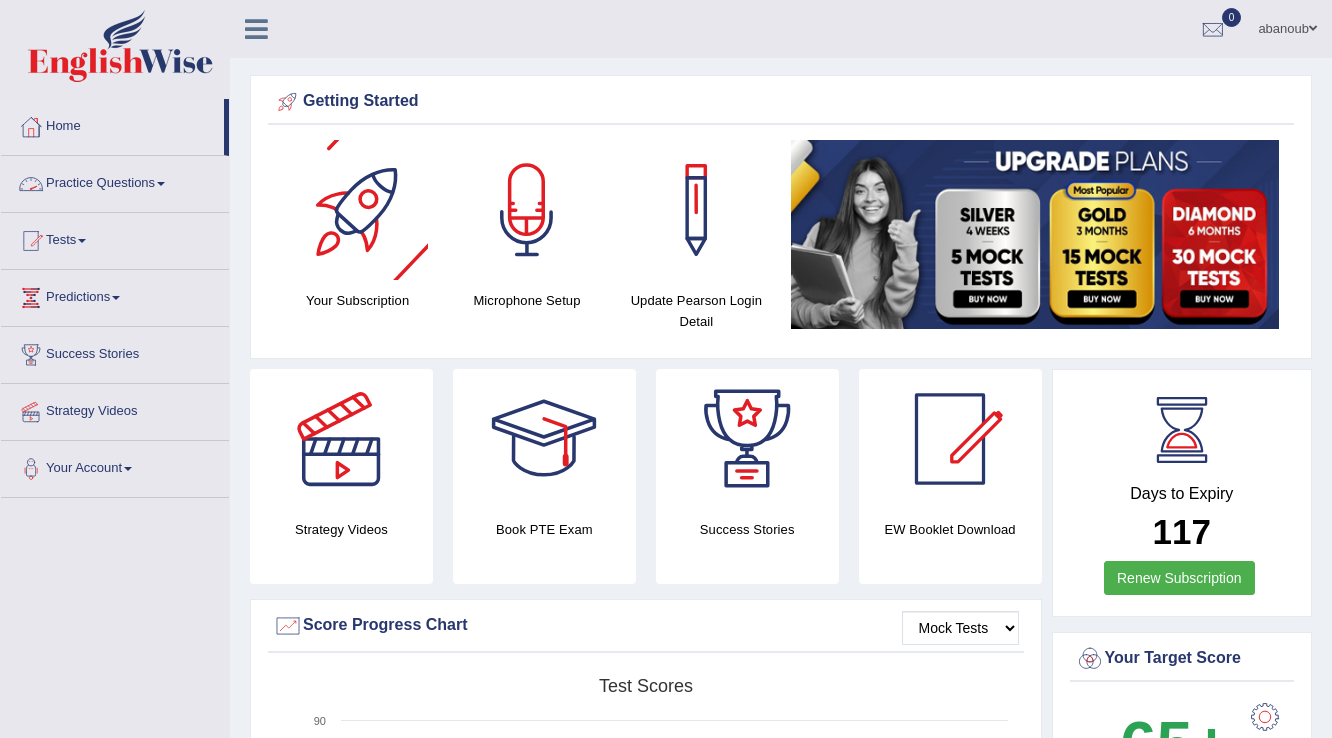 click on "Practice Questions" at bounding box center (115, 181) 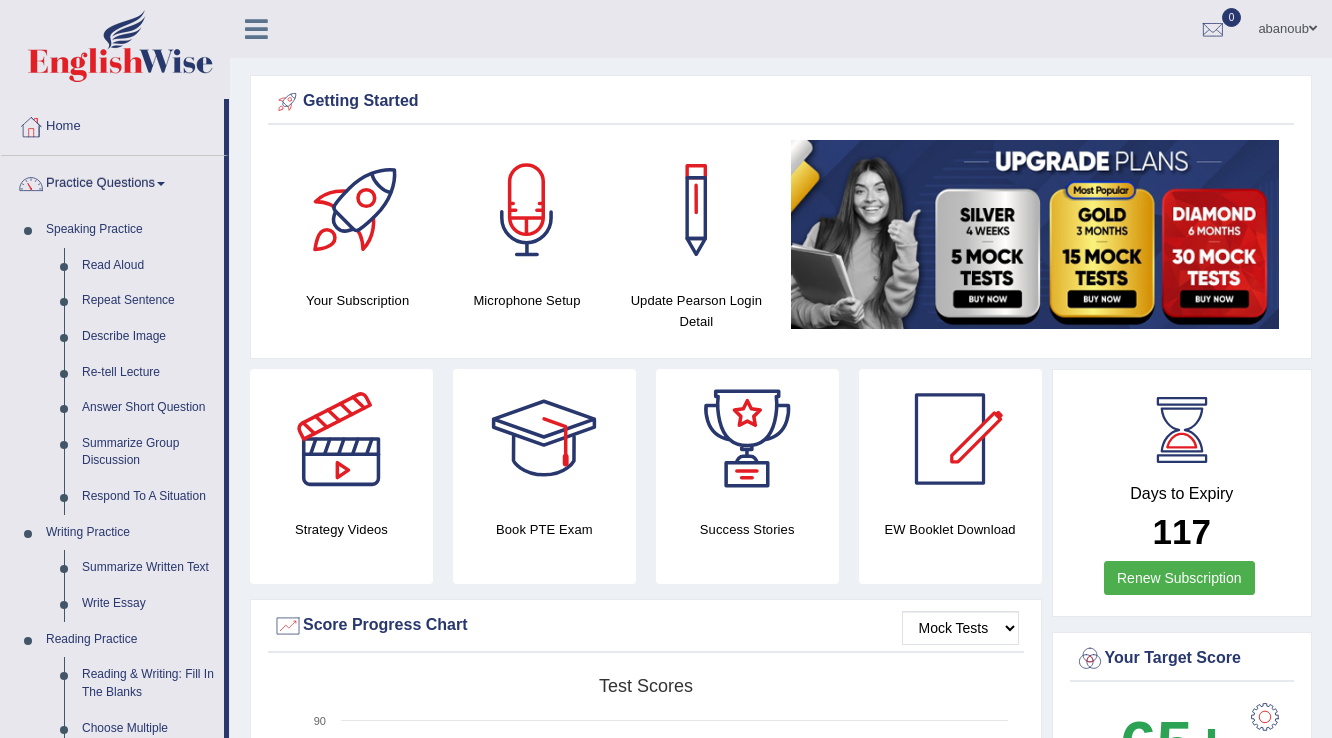 click on "Practice Questions" at bounding box center (112, 181) 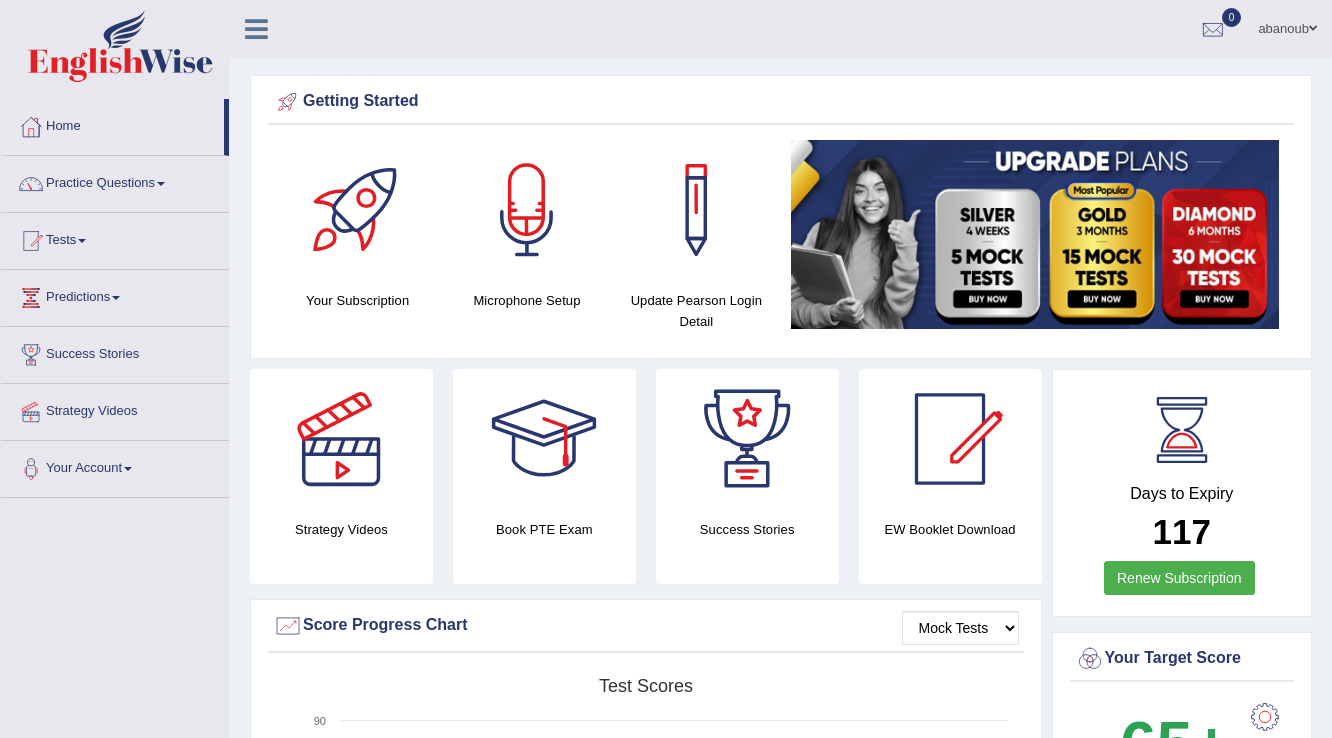 click on "Practice Questions" at bounding box center [115, 181] 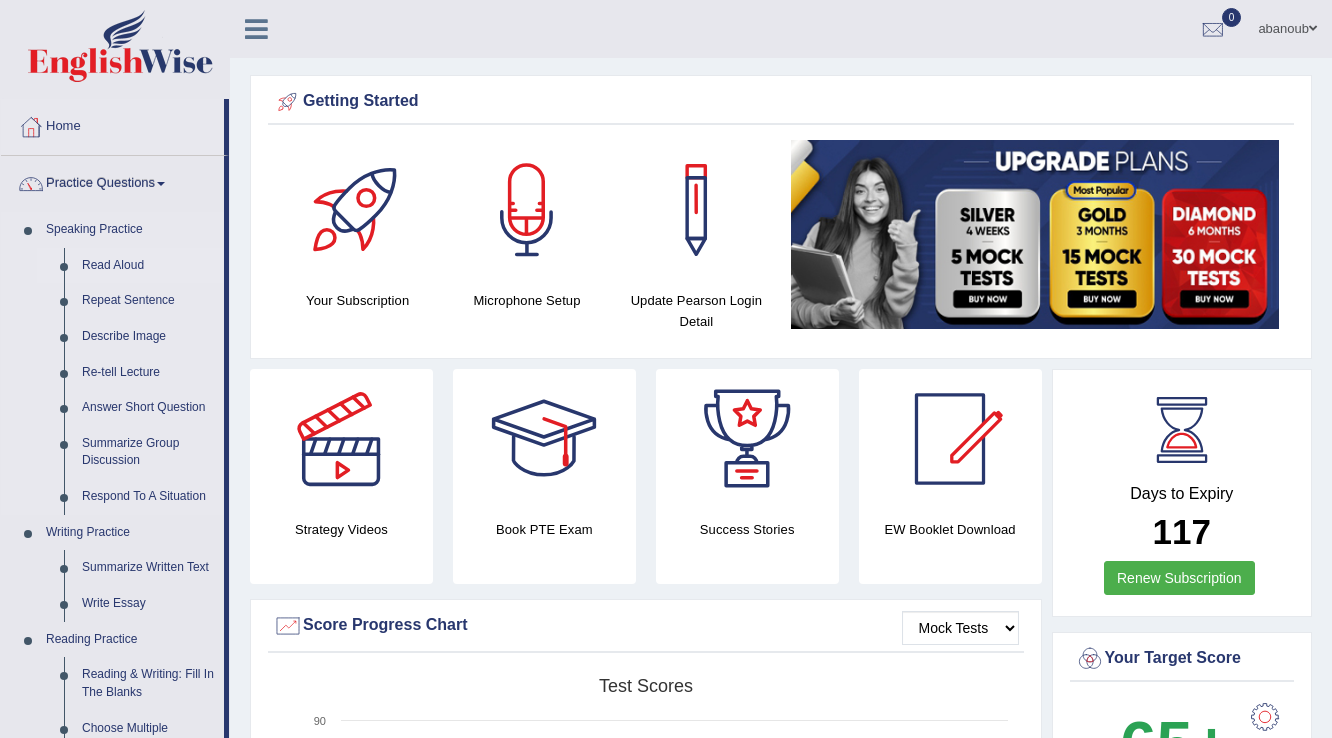 click on "Read Aloud" at bounding box center (148, 266) 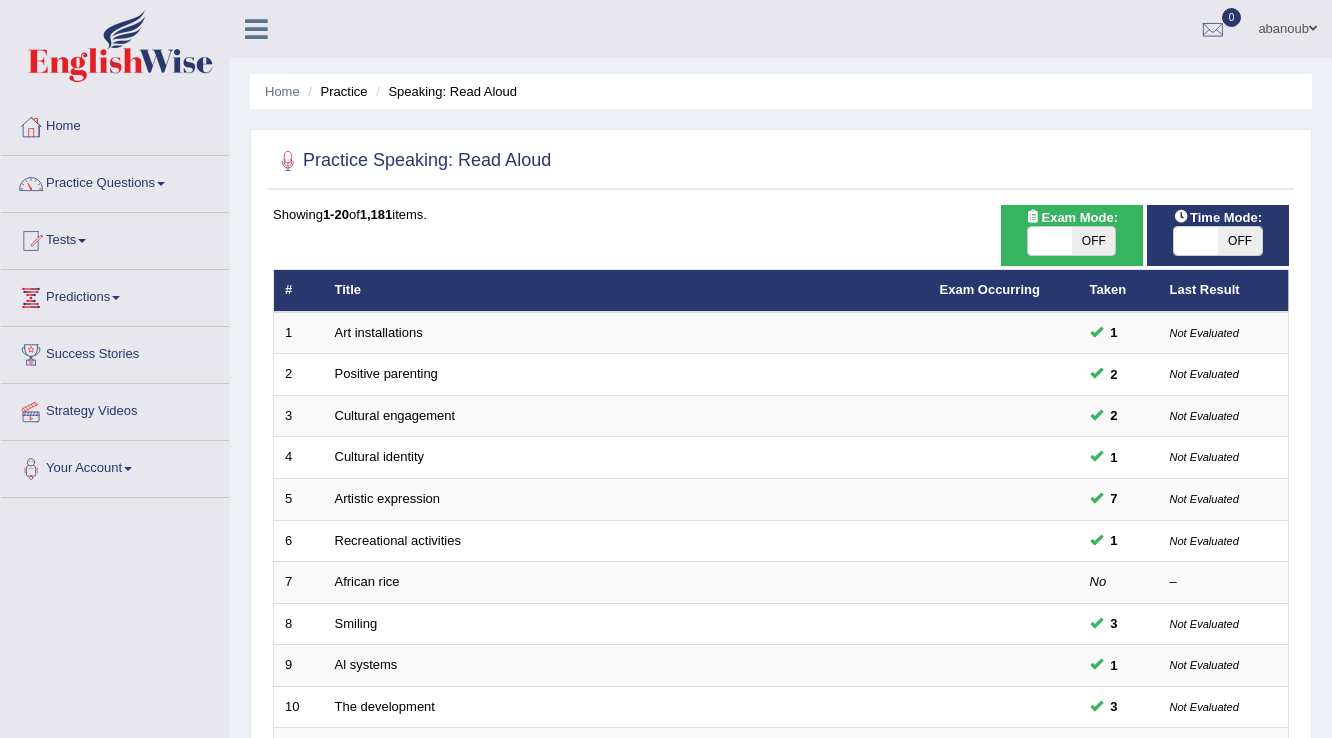 scroll, scrollTop: 0, scrollLeft: 0, axis: both 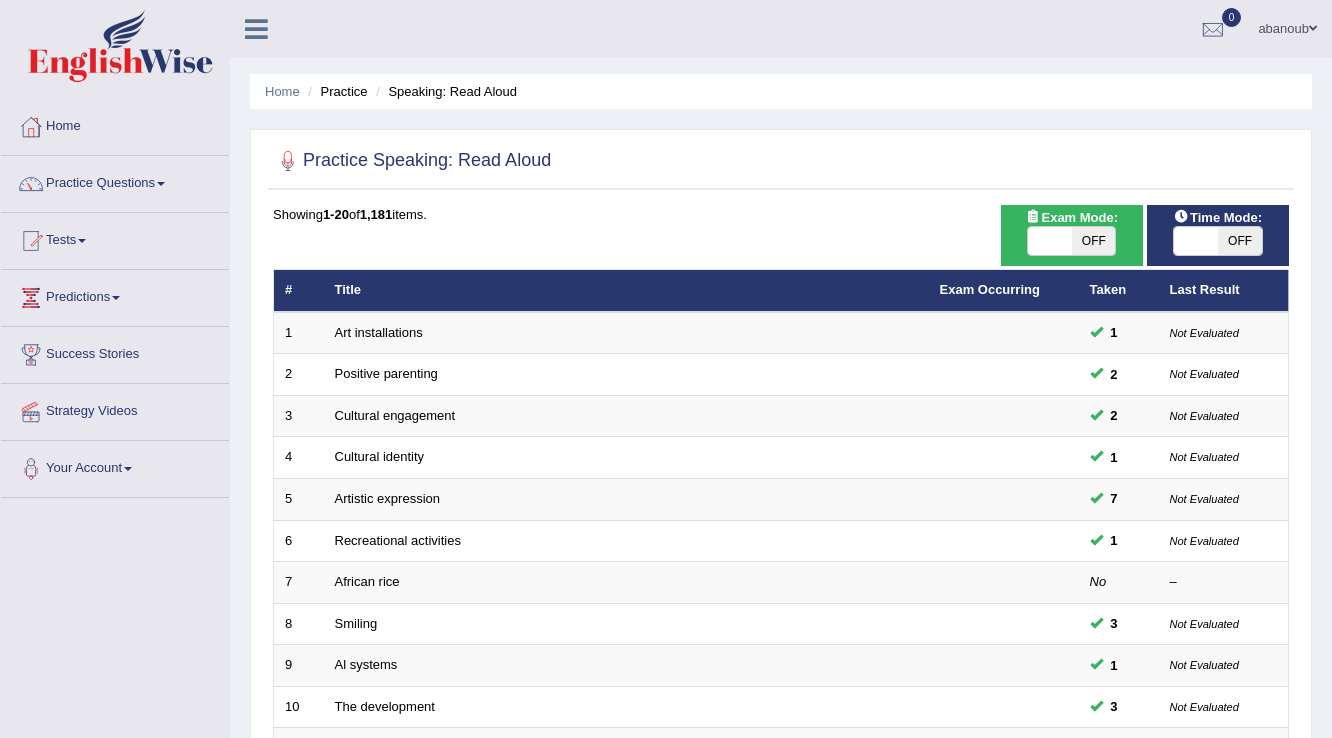 click at bounding box center [1196, 241] 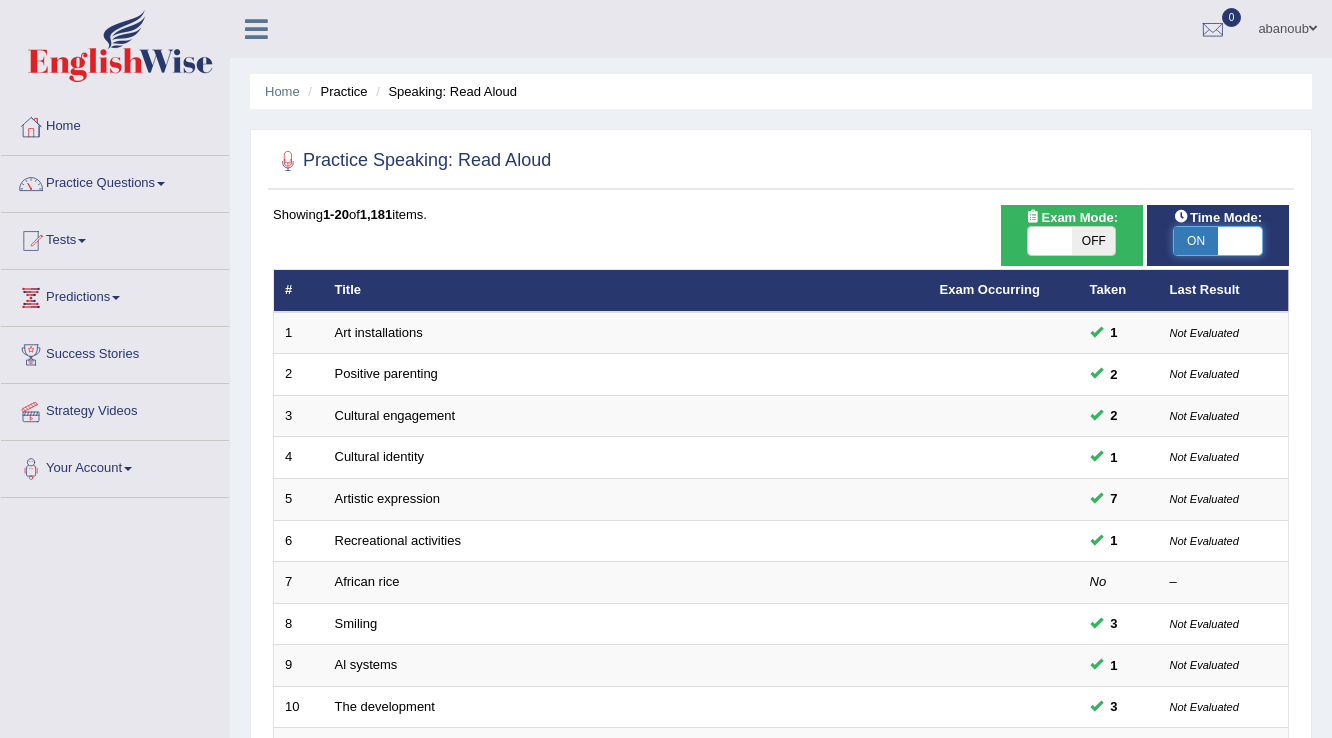 checkbox on "true" 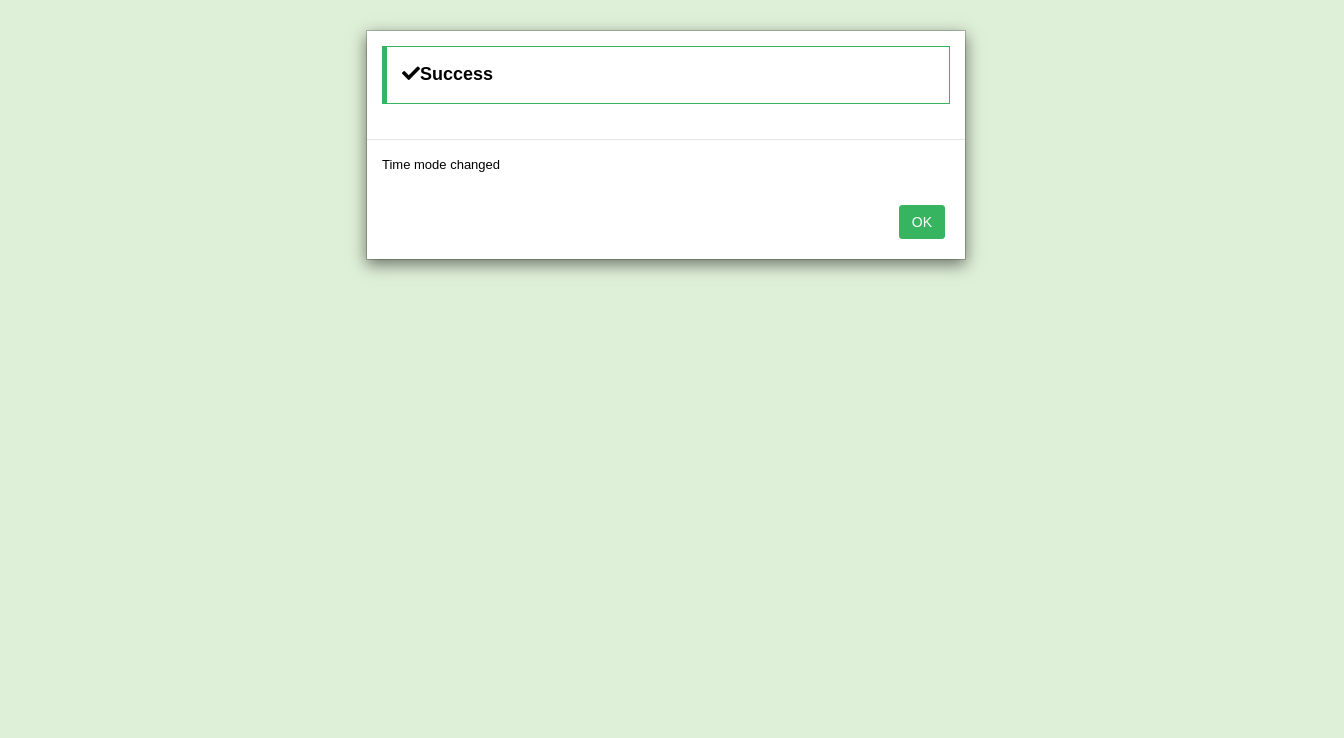 click on "OK" at bounding box center [922, 222] 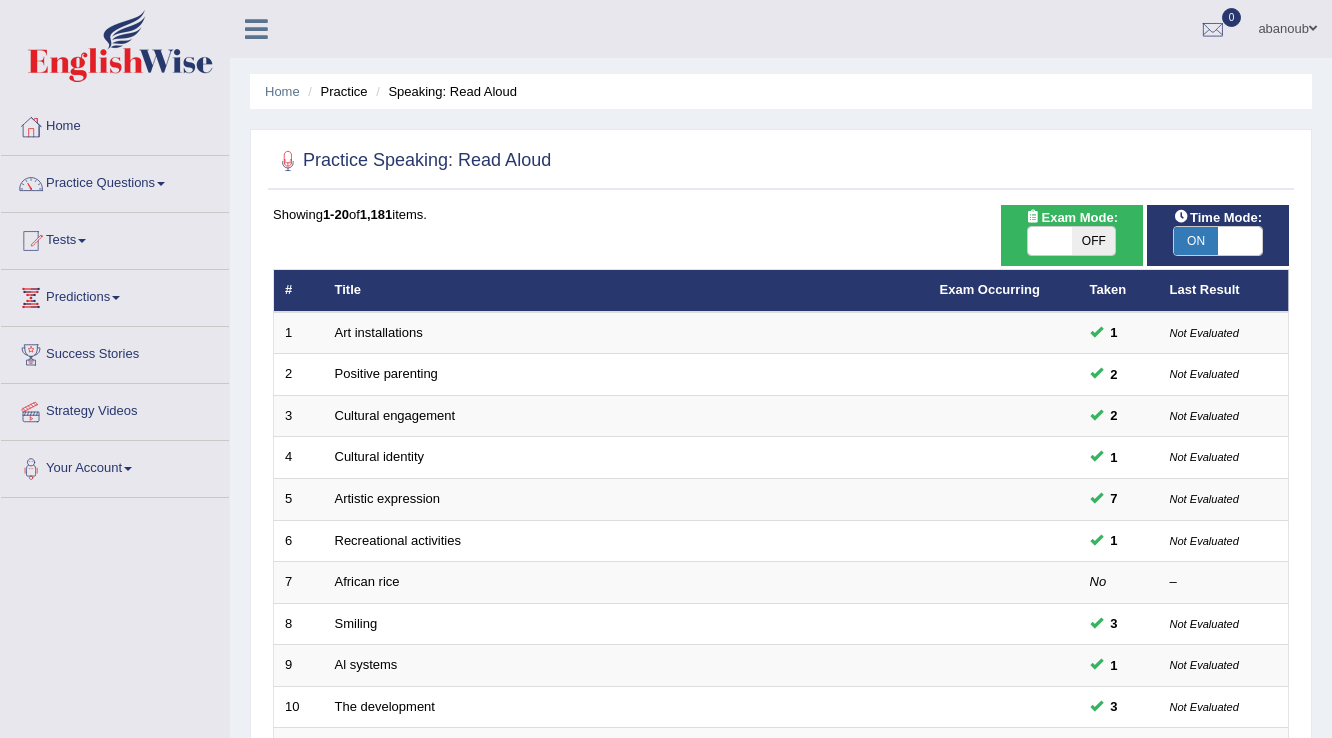 click at bounding box center (1050, 241) 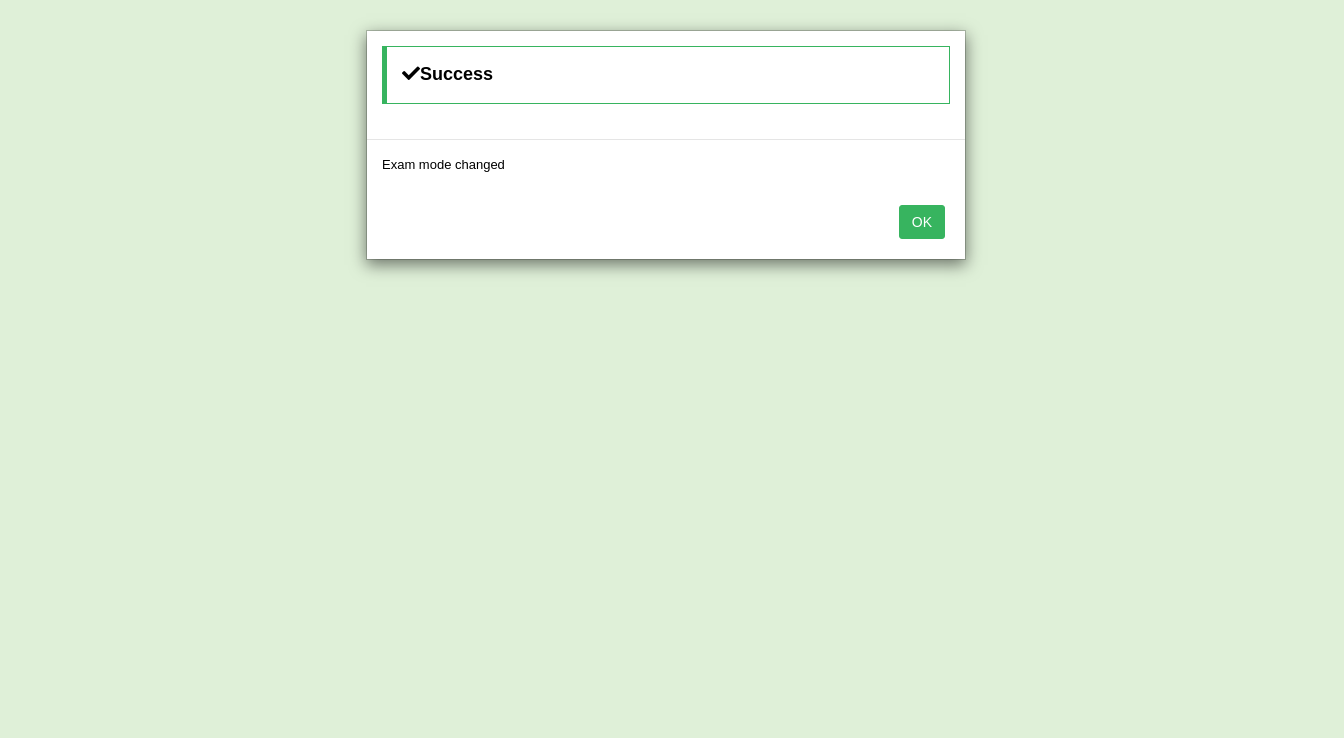 click on "OK" at bounding box center (922, 222) 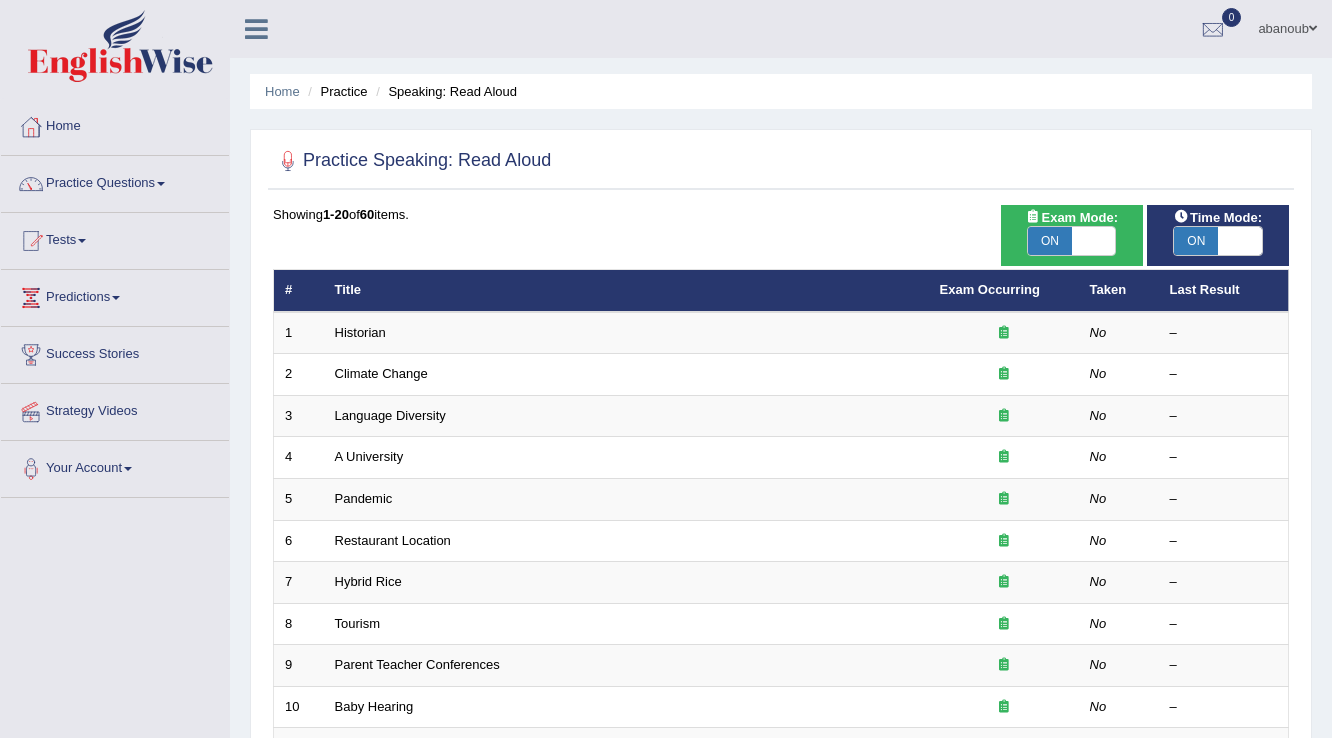 scroll, scrollTop: 580, scrollLeft: 0, axis: vertical 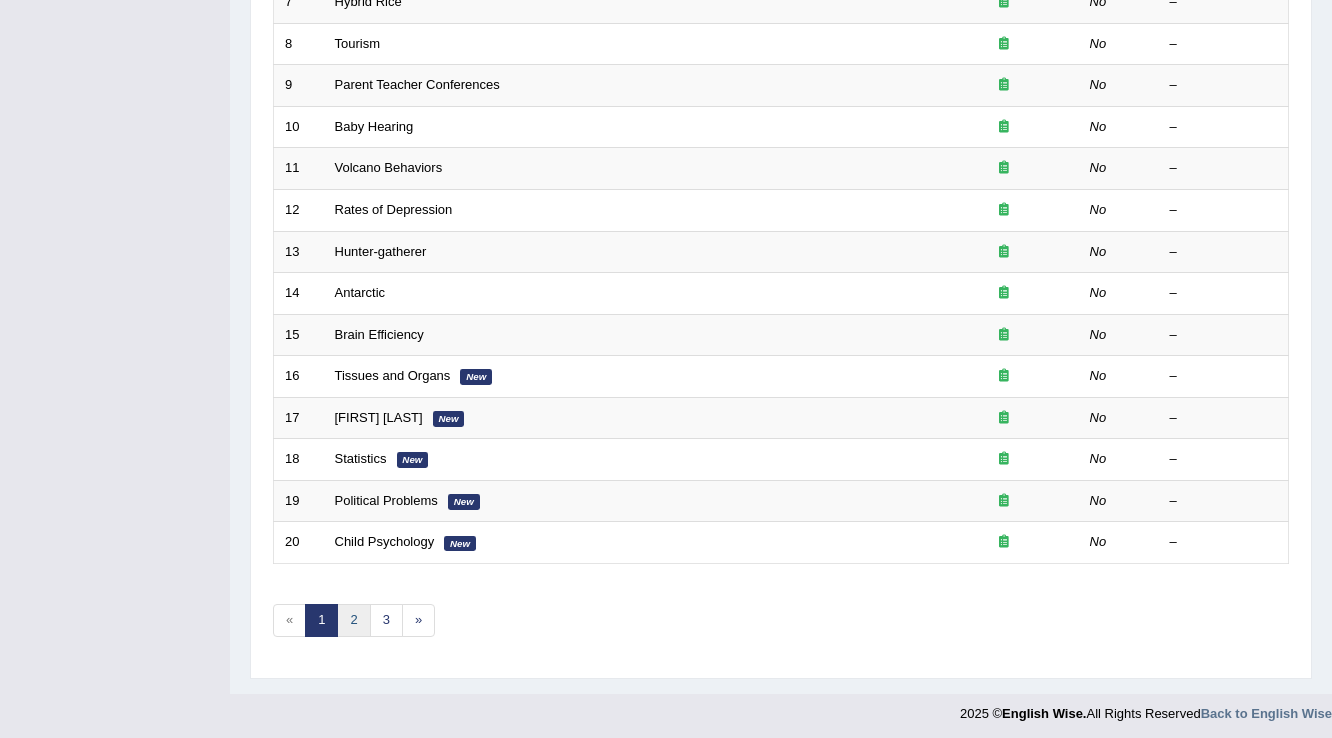 click on "2" at bounding box center [353, 620] 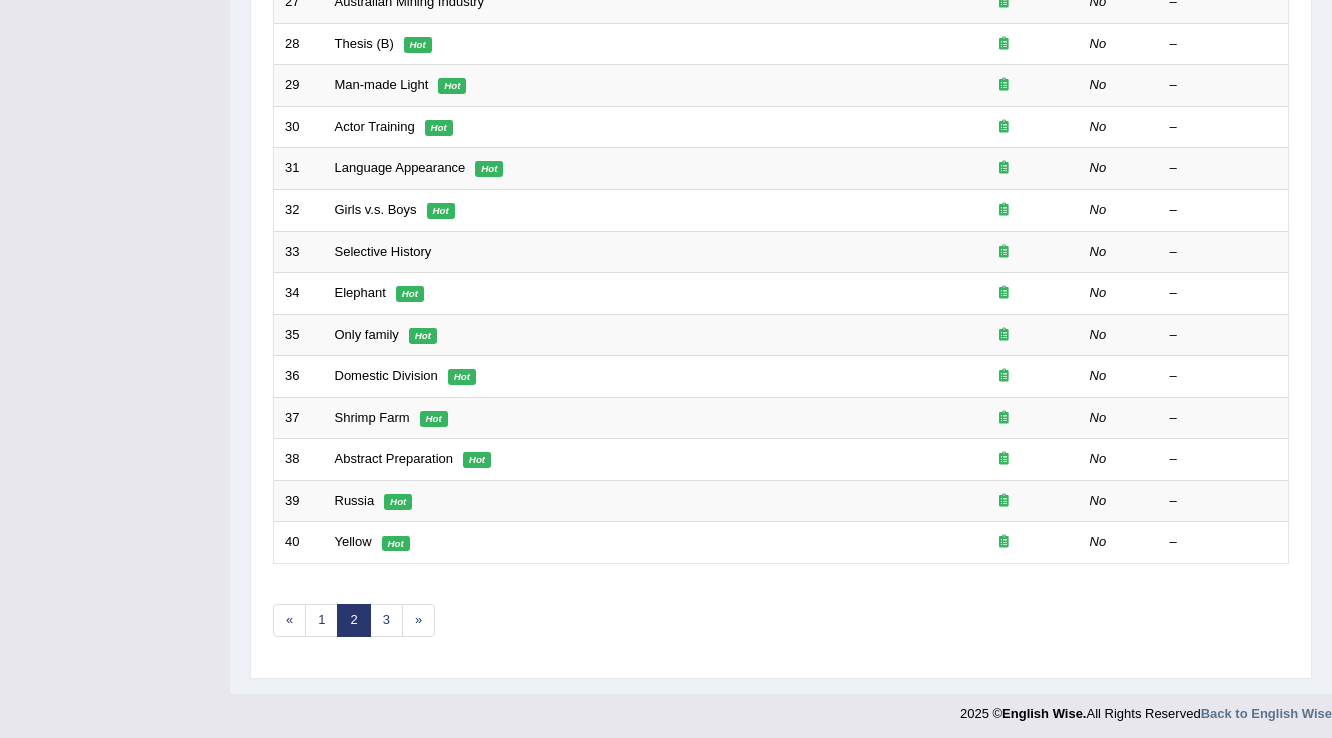 scroll, scrollTop: 0, scrollLeft: 0, axis: both 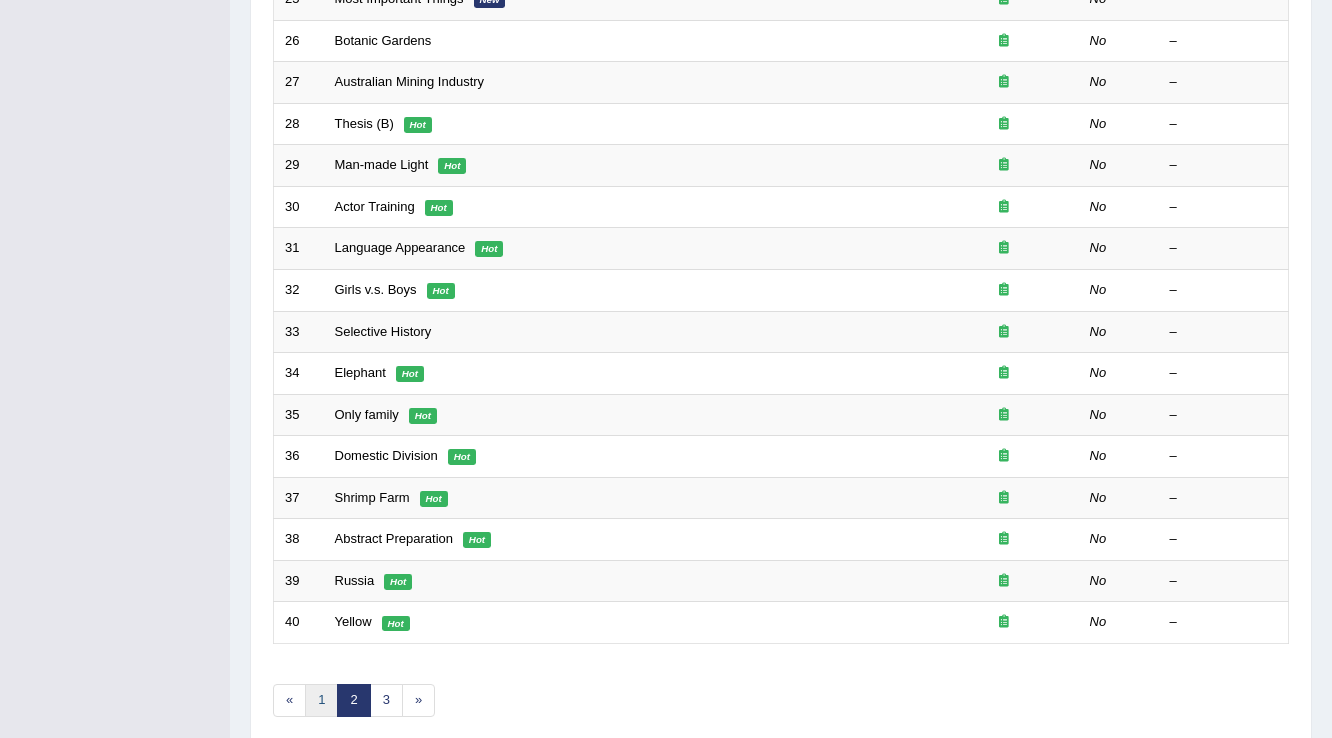 click on "1" at bounding box center (321, 700) 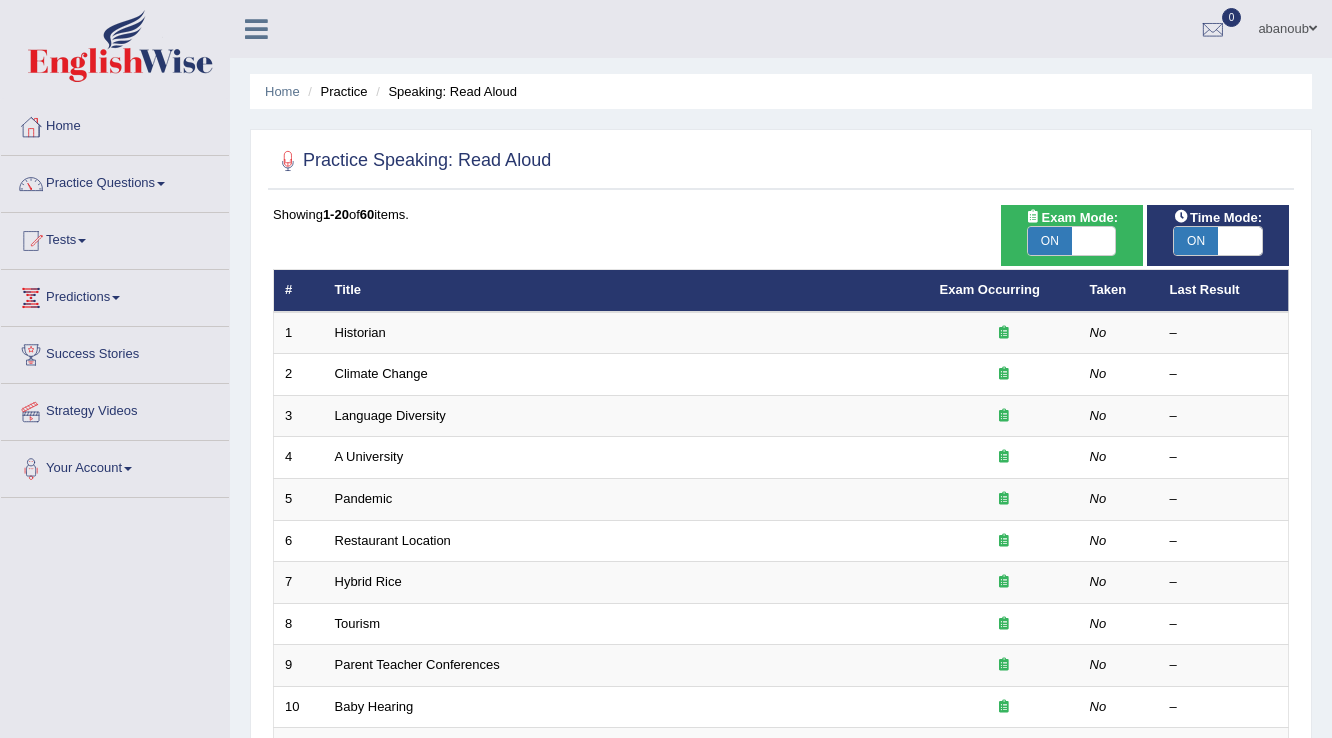 scroll, scrollTop: 0, scrollLeft: 0, axis: both 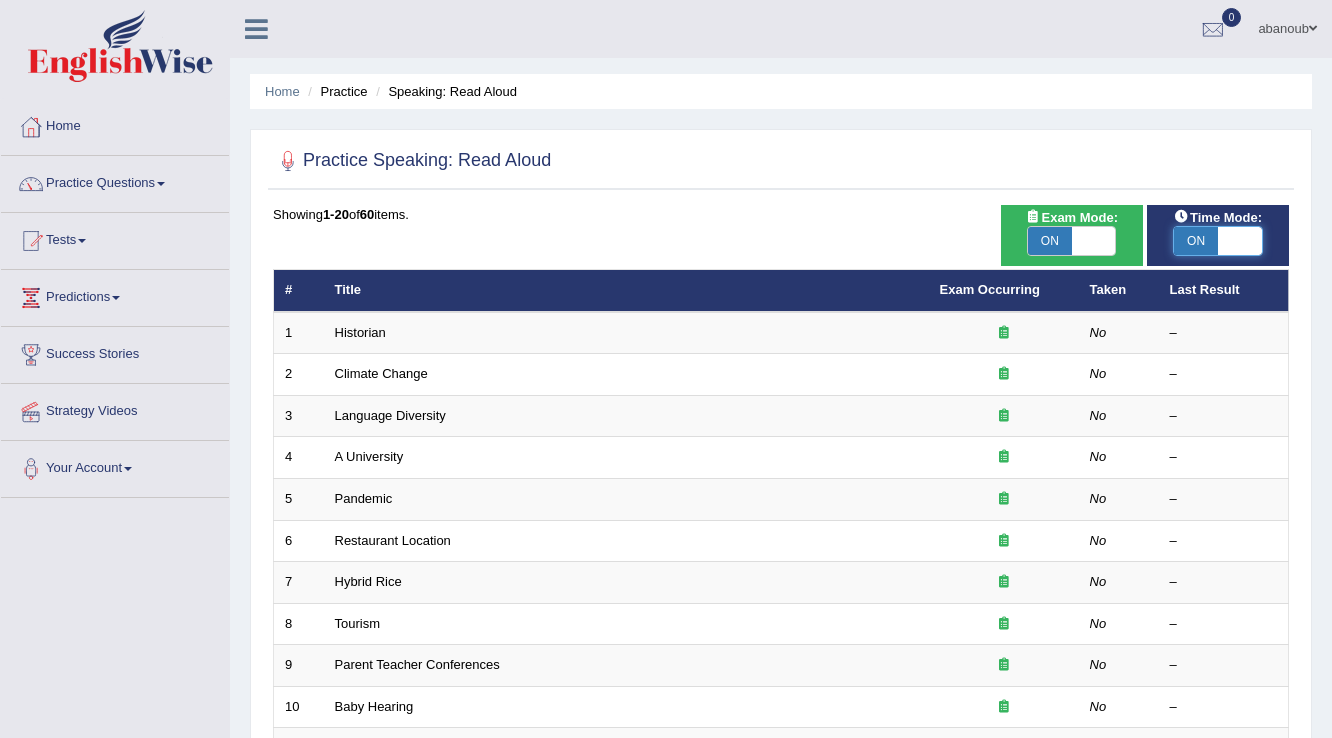 click at bounding box center (1240, 241) 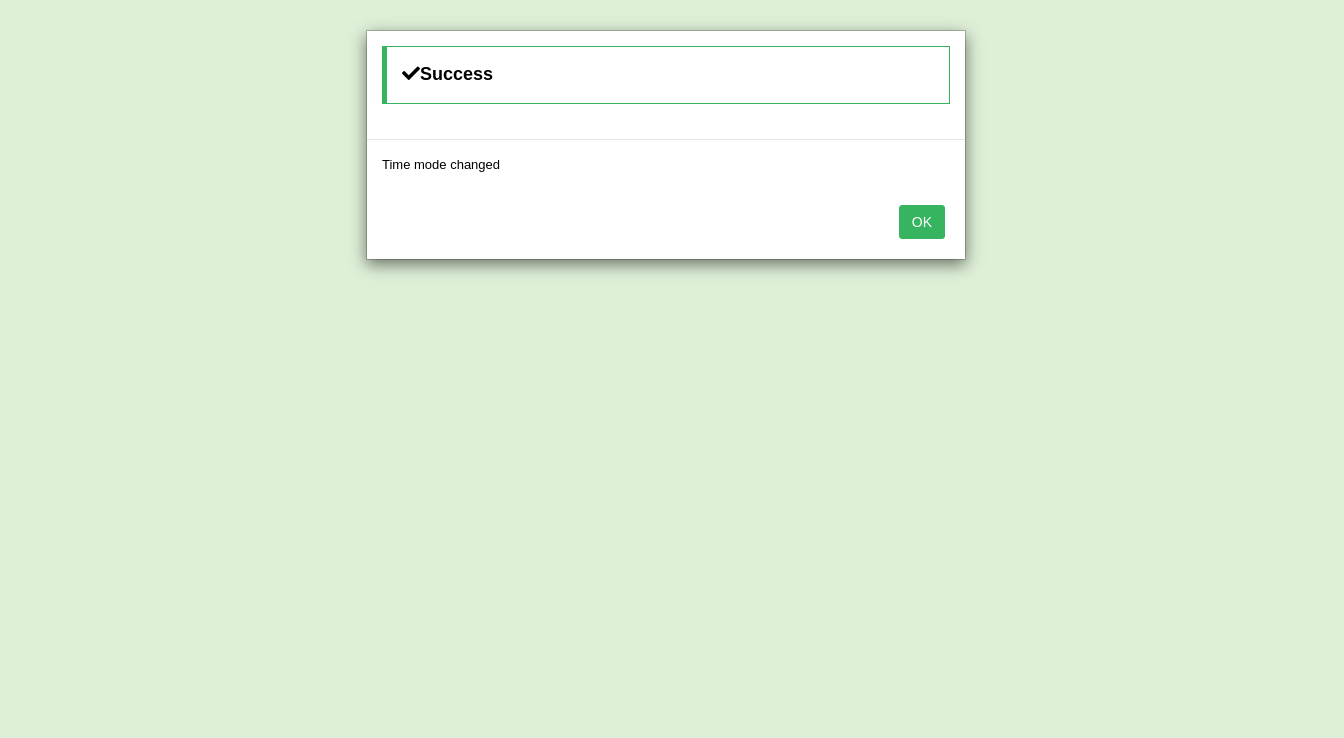 click on "OK" at bounding box center (922, 222) 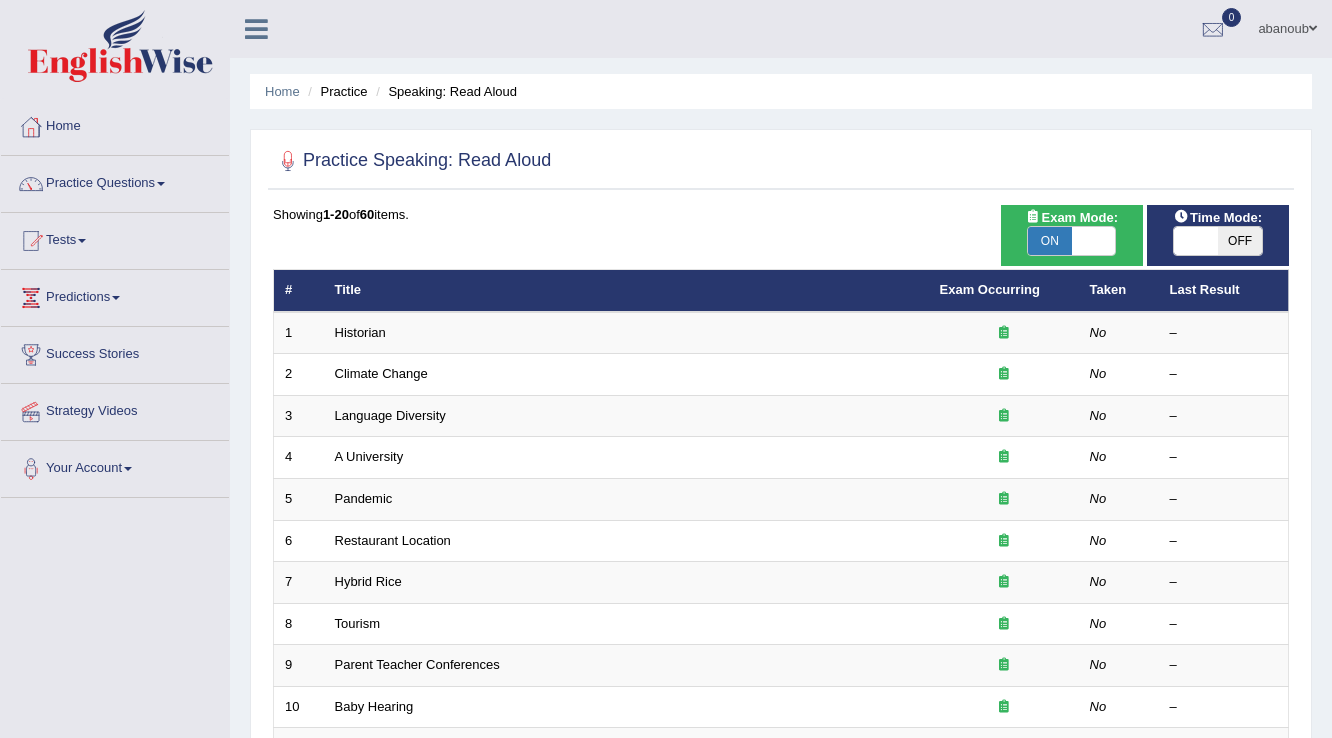 click on "ON" at bounding box center (1050, 241) 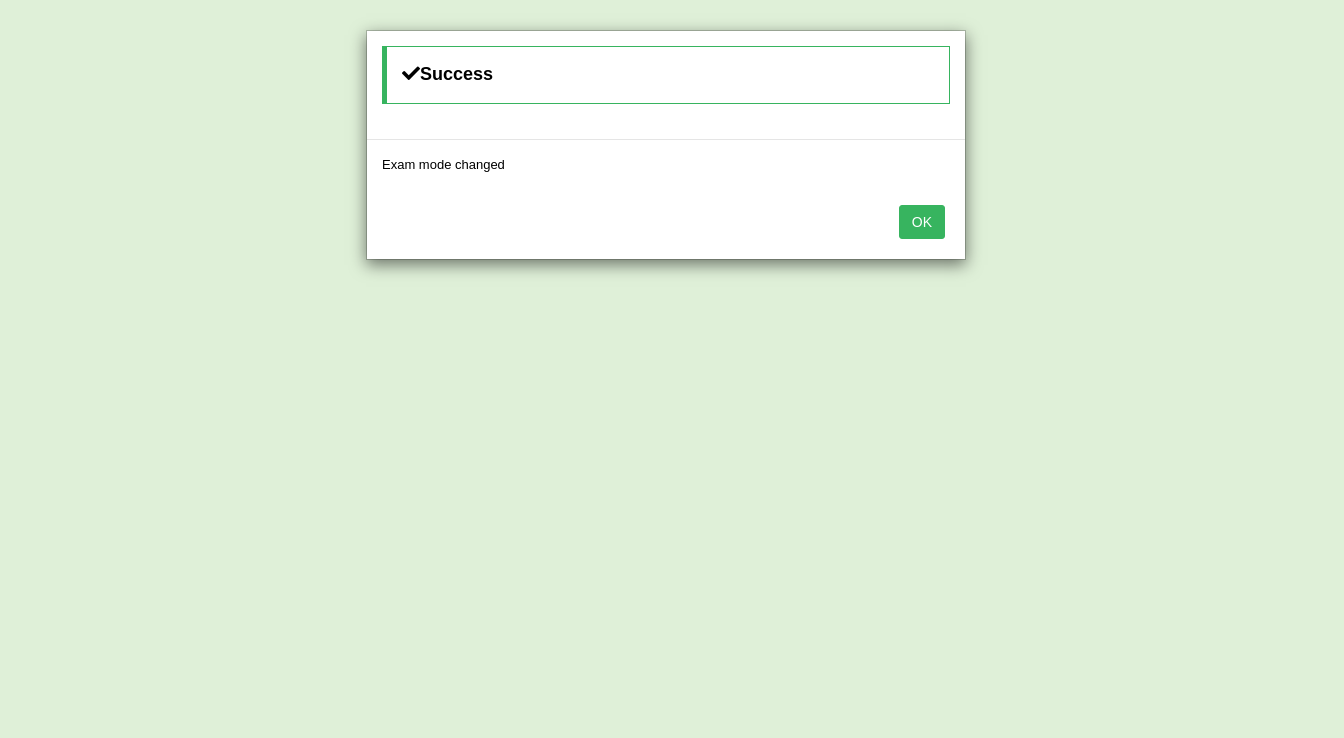 click on "OK" at bounding box center (922, 222) 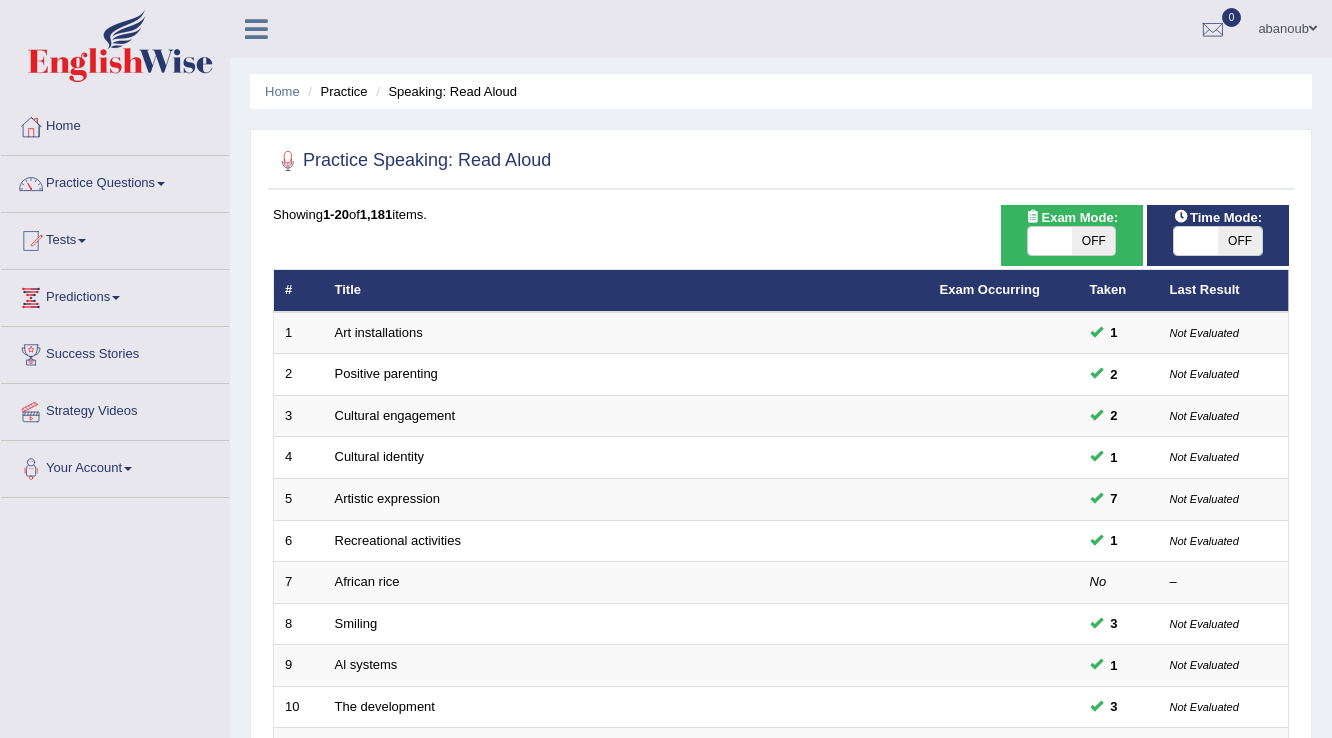 scroll, scrollTop: 0, scrollLeft: 0, axis: both 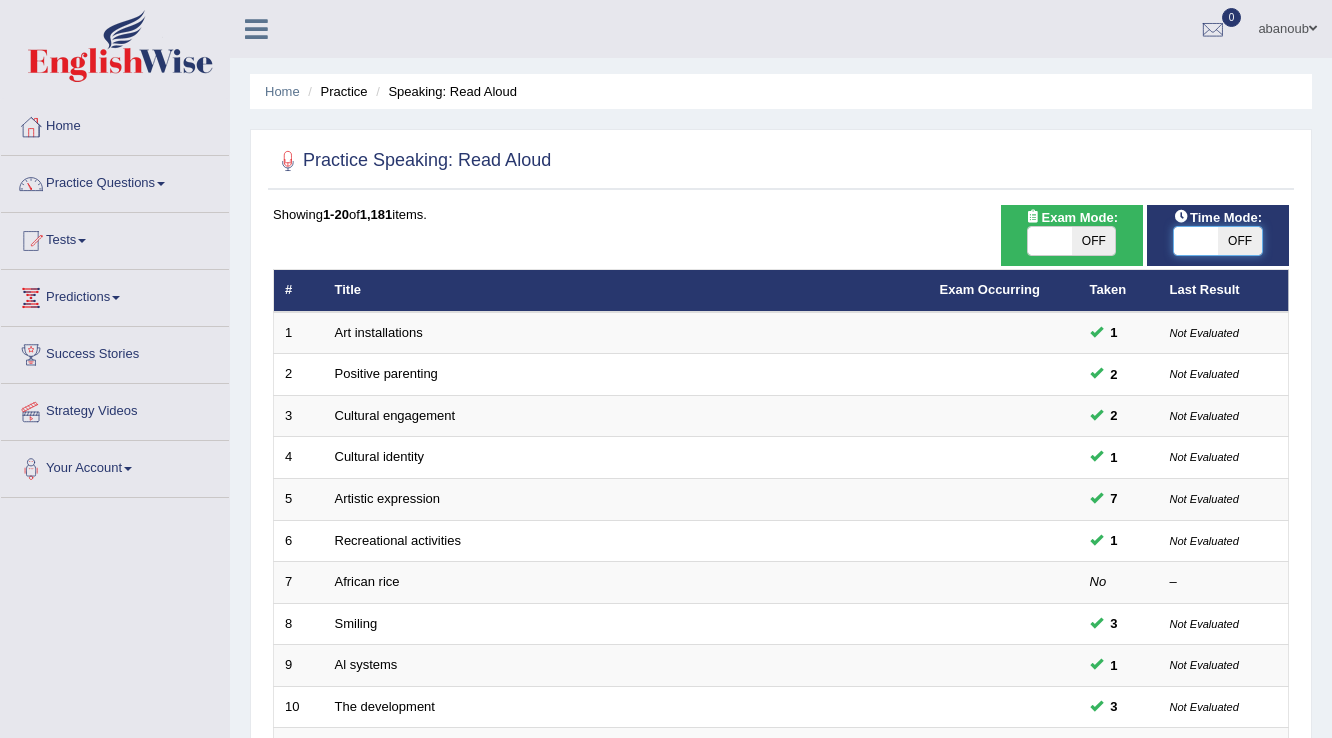 click at bounding box center [1196, 241] 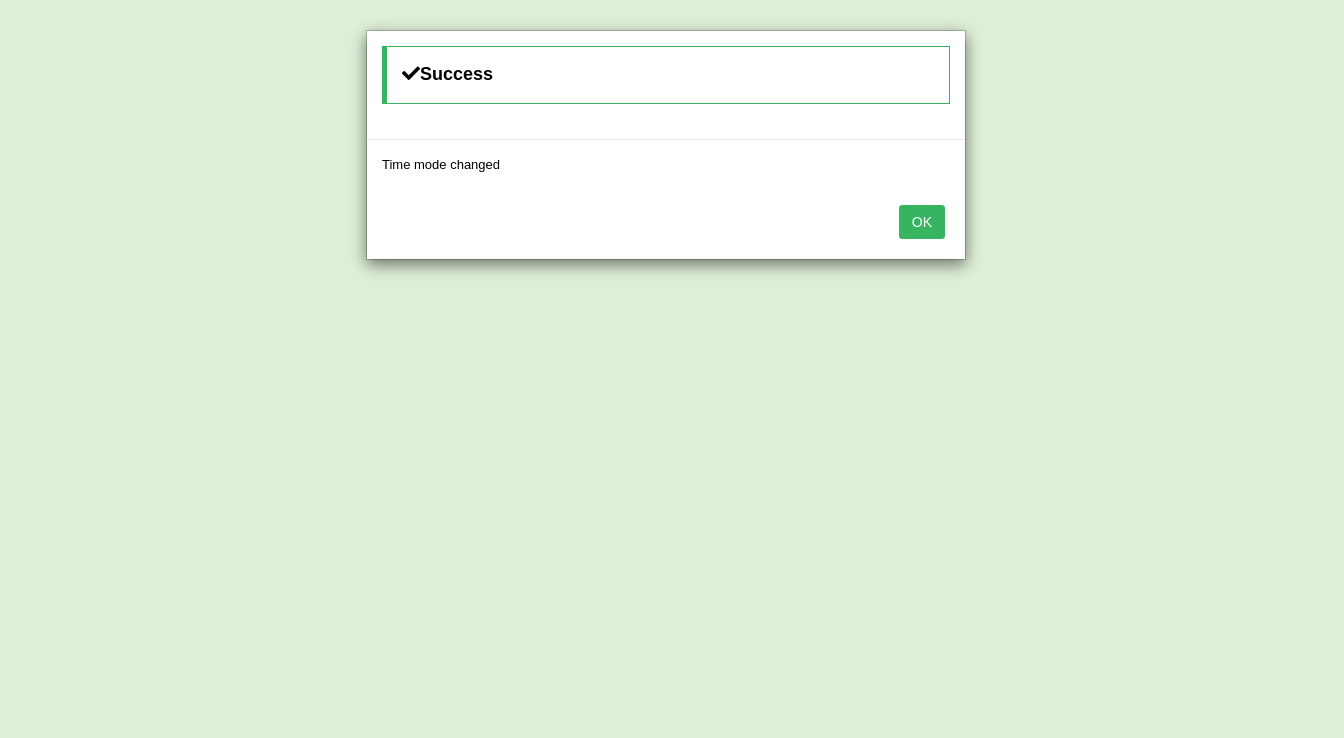 click on "OK" at bounding box center [922, 222] 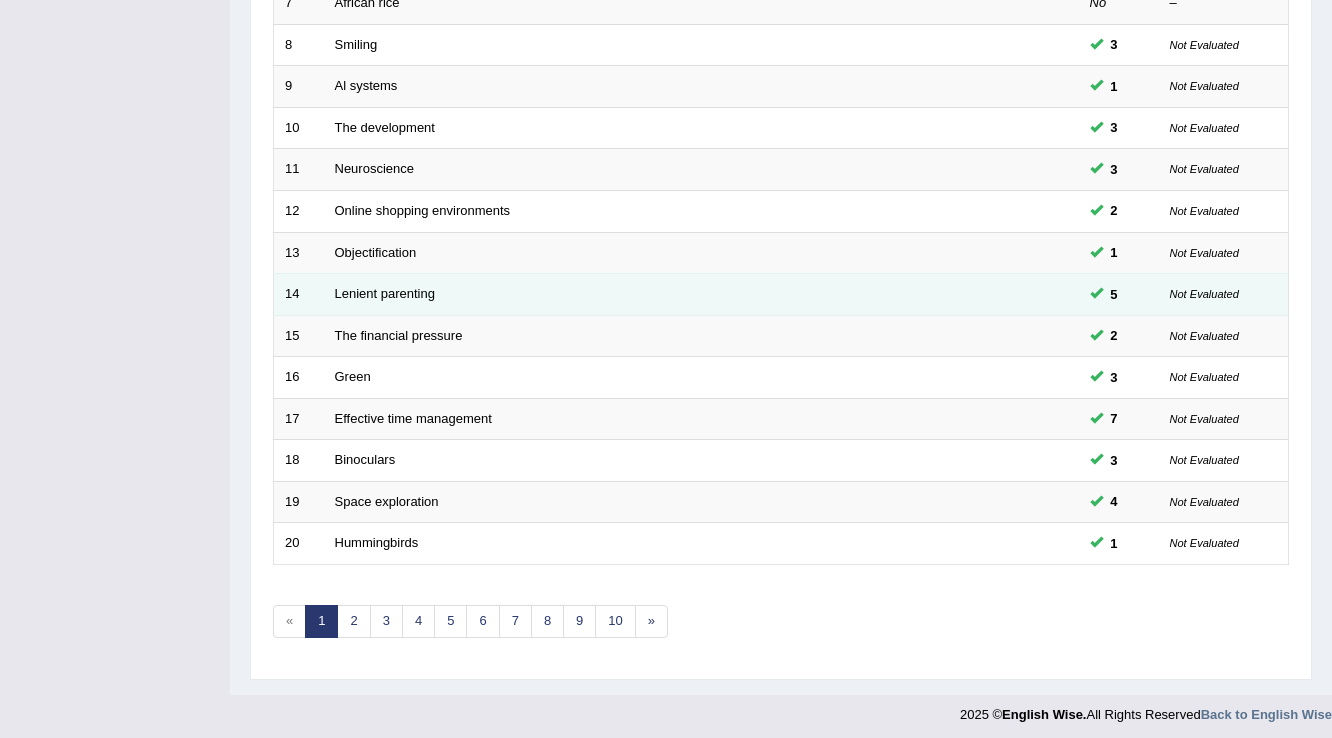scroll, scrollTop: 580, scrollLeft: 0, axis: vertical 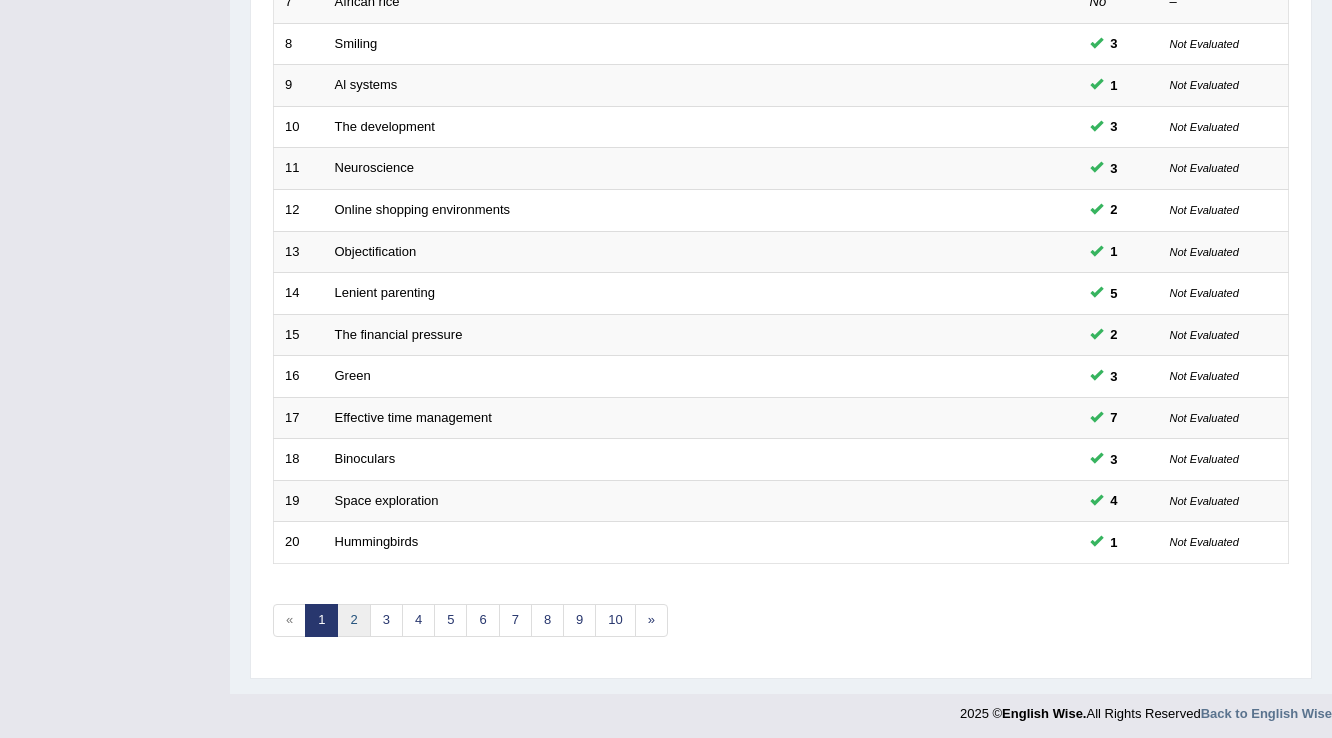 click on "2" at bounding box center (353, 620) 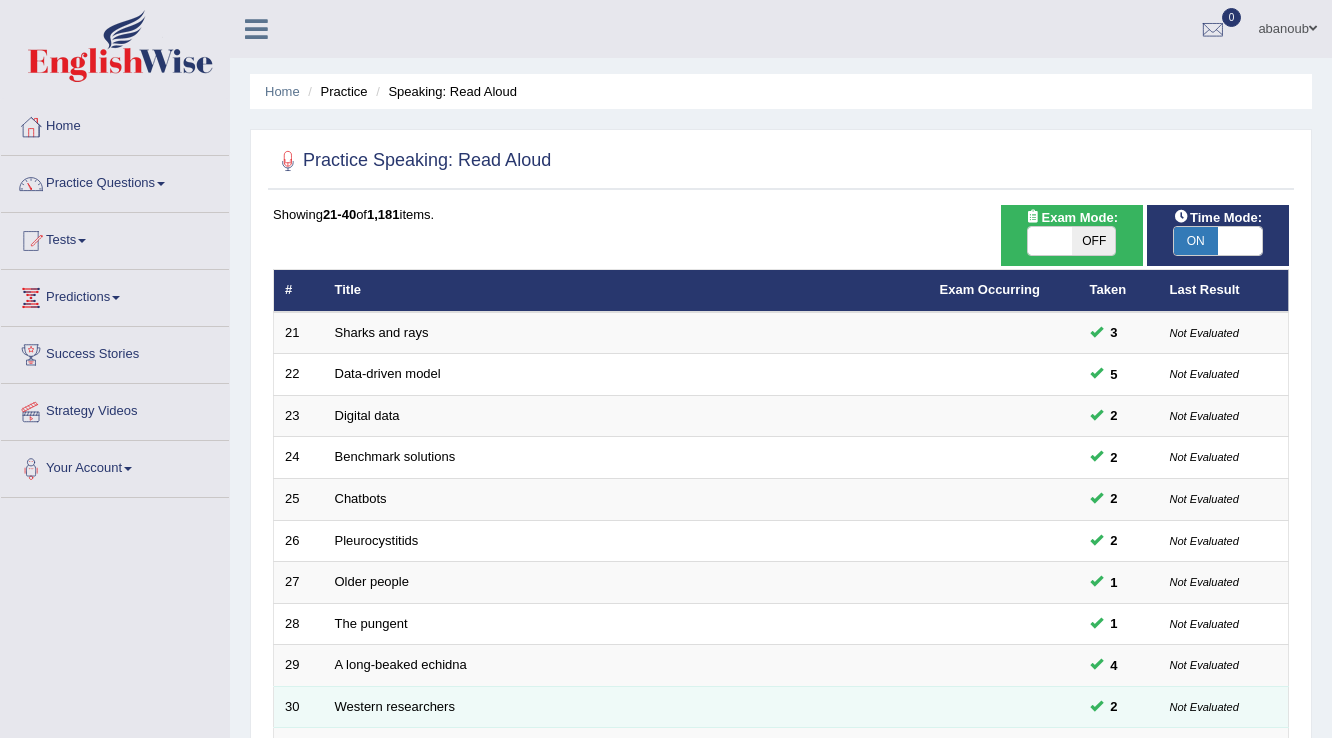 scroll, scrollTop: 580, scrollLeft: 0, axis: vertical 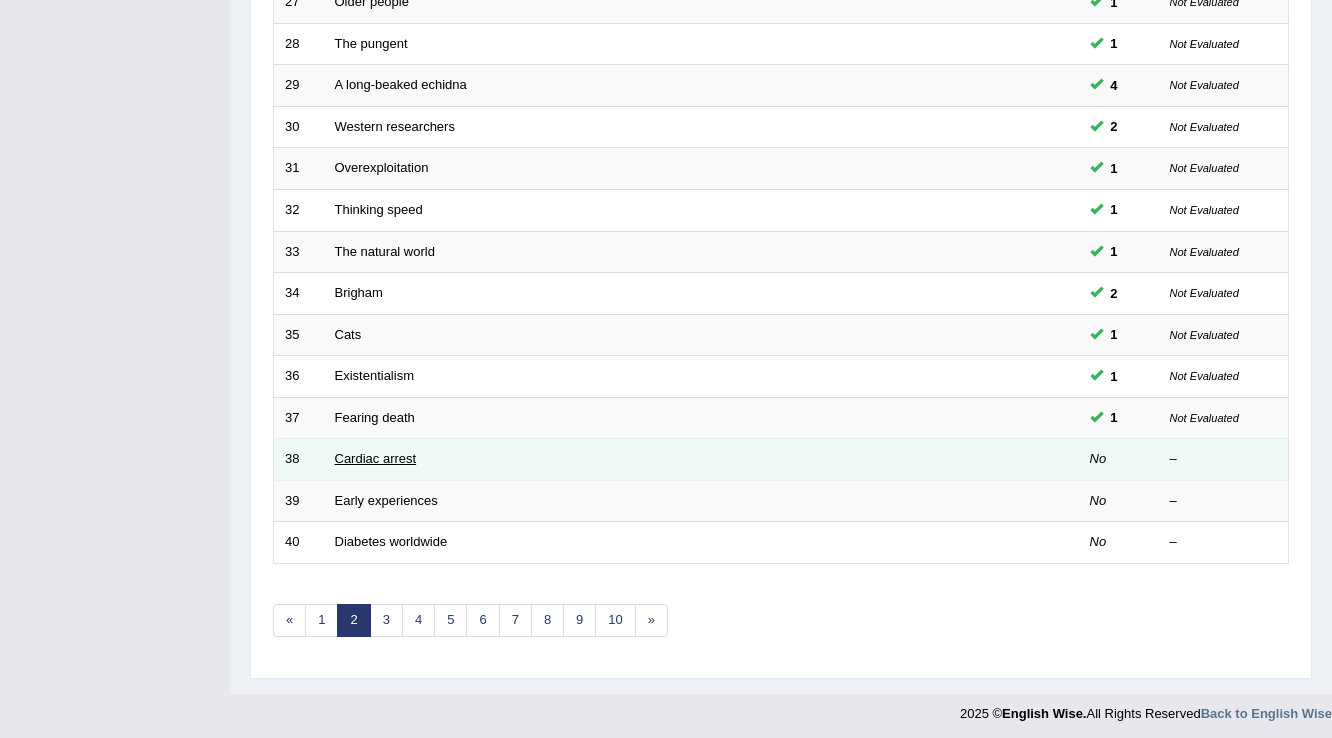 click on "Cardiac arrest" at bounding box center (376, 458) 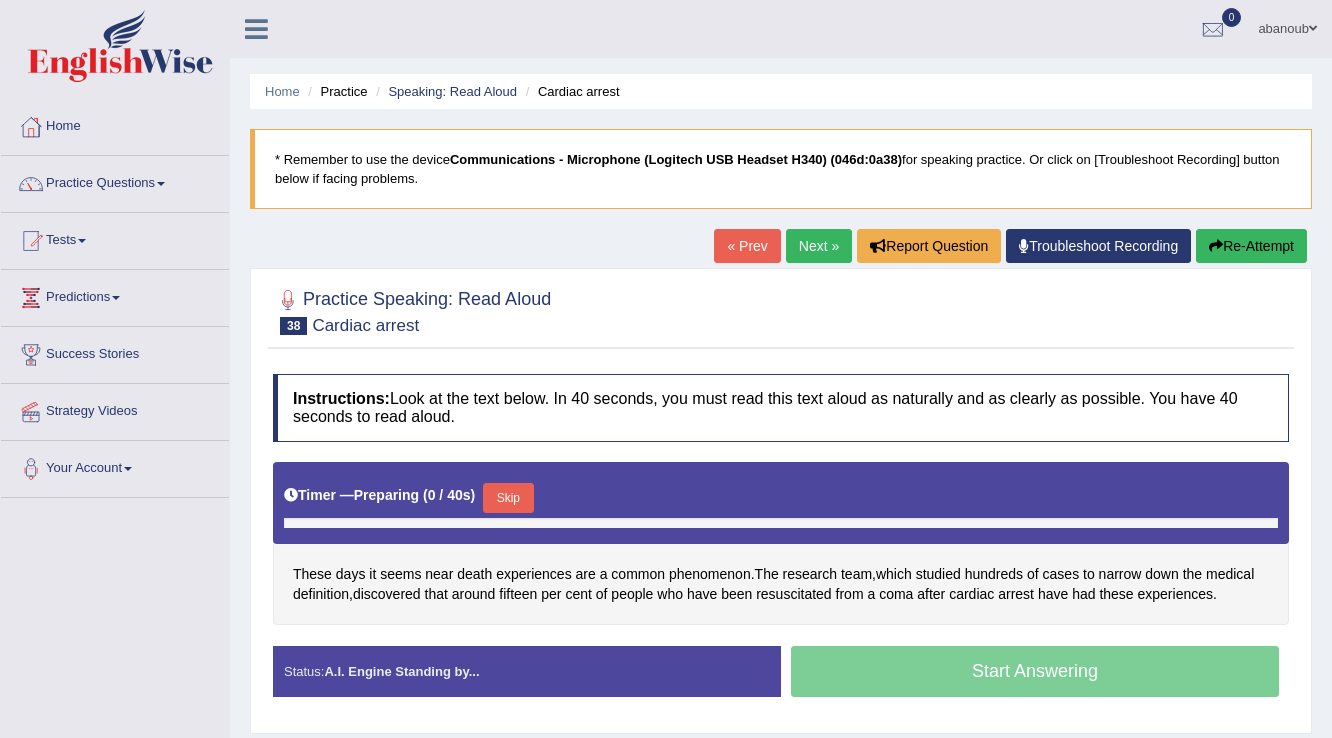 scroll, scrollTop: 0, scrollLeft: 0, axis: both 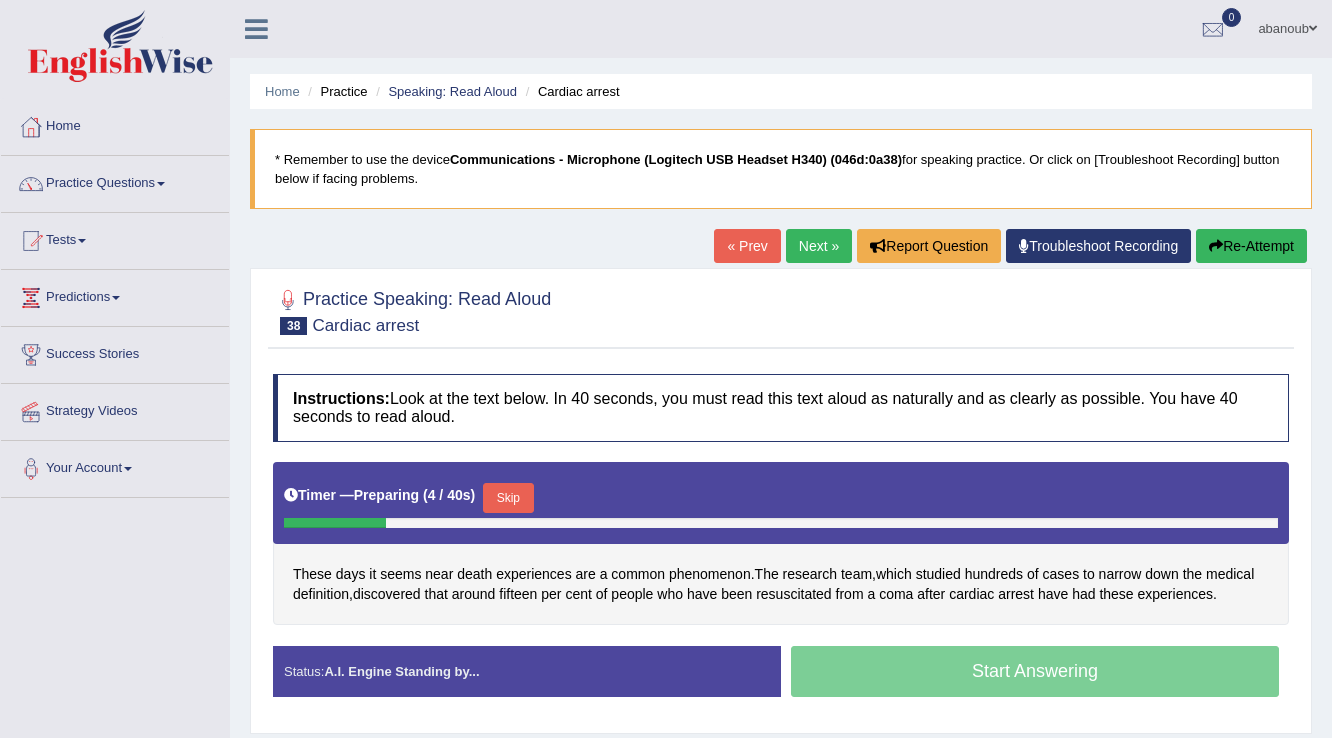 click on "Re-Attempt" at bounding box center [1251, 246] 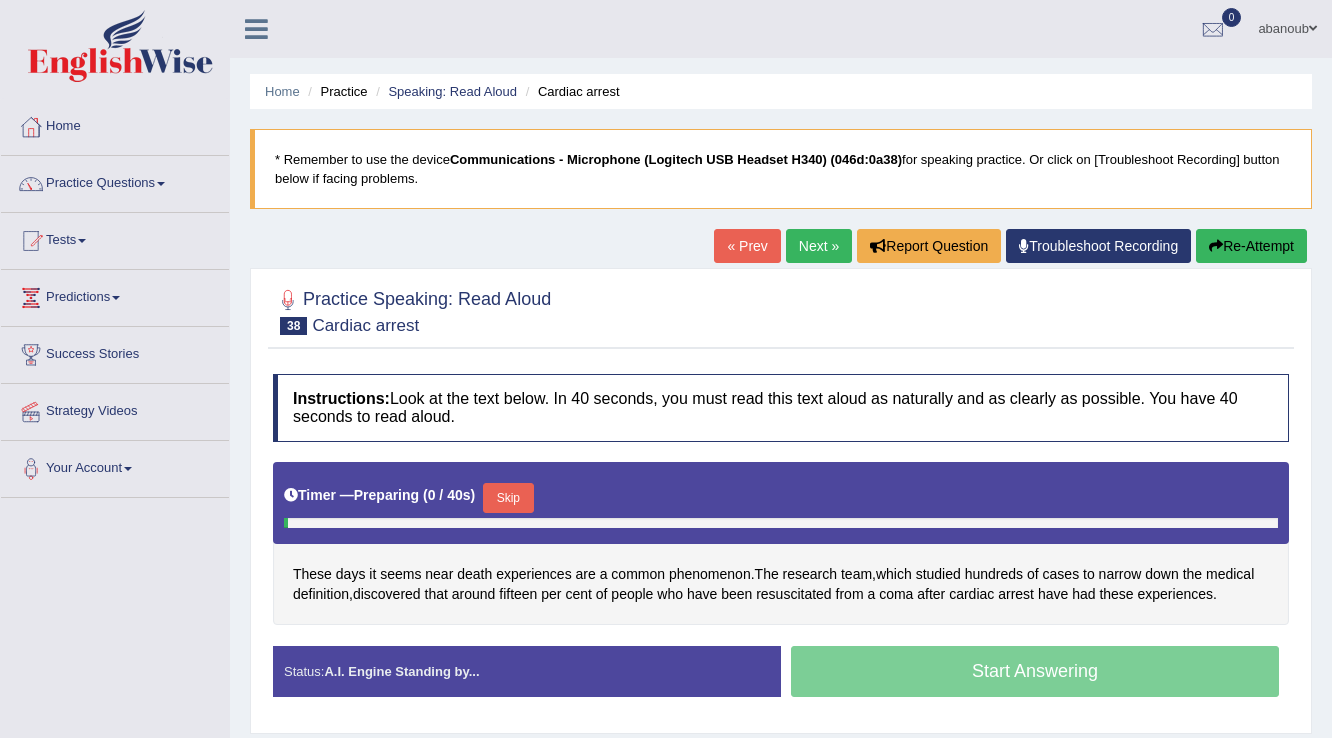 scroll, scrollTop: 0, scrollLeft: 0, axis: both 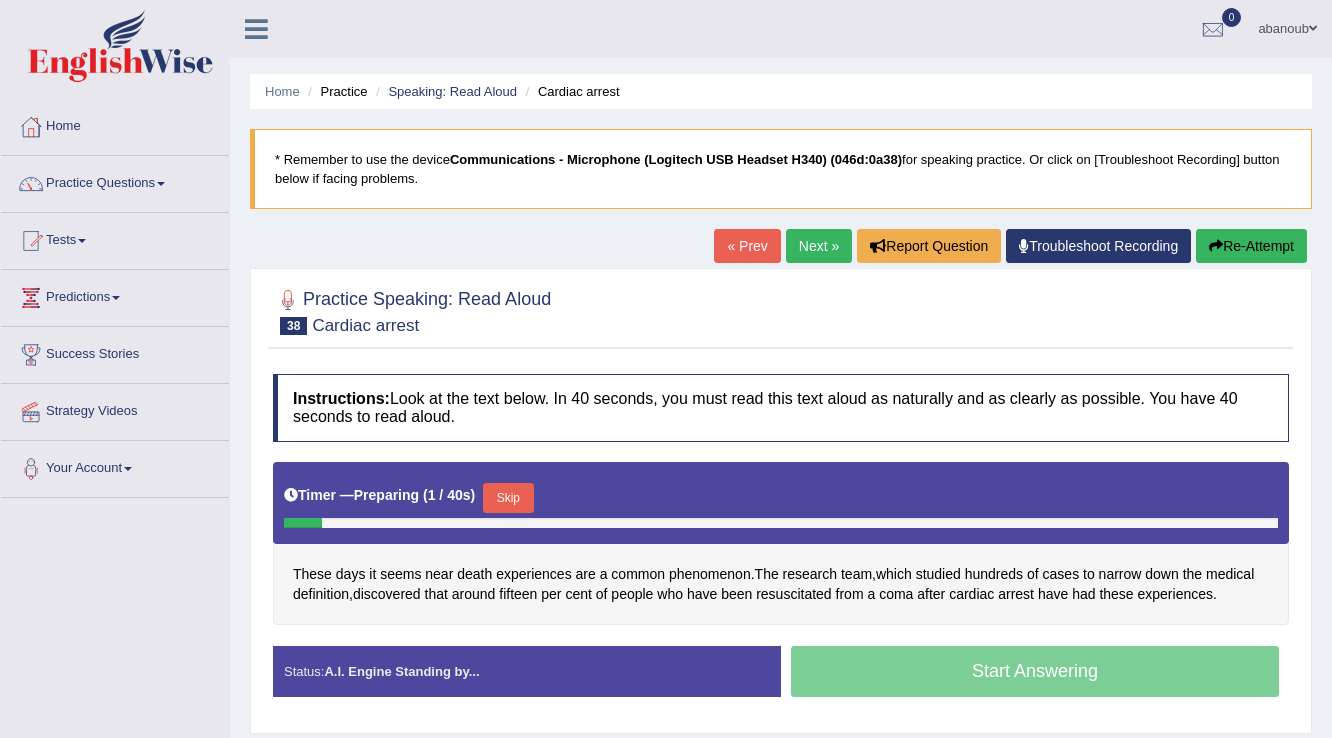 click on "Timer —  Preparing   ( 1 / 40s ) Skip" at bounding box center [781, 498] 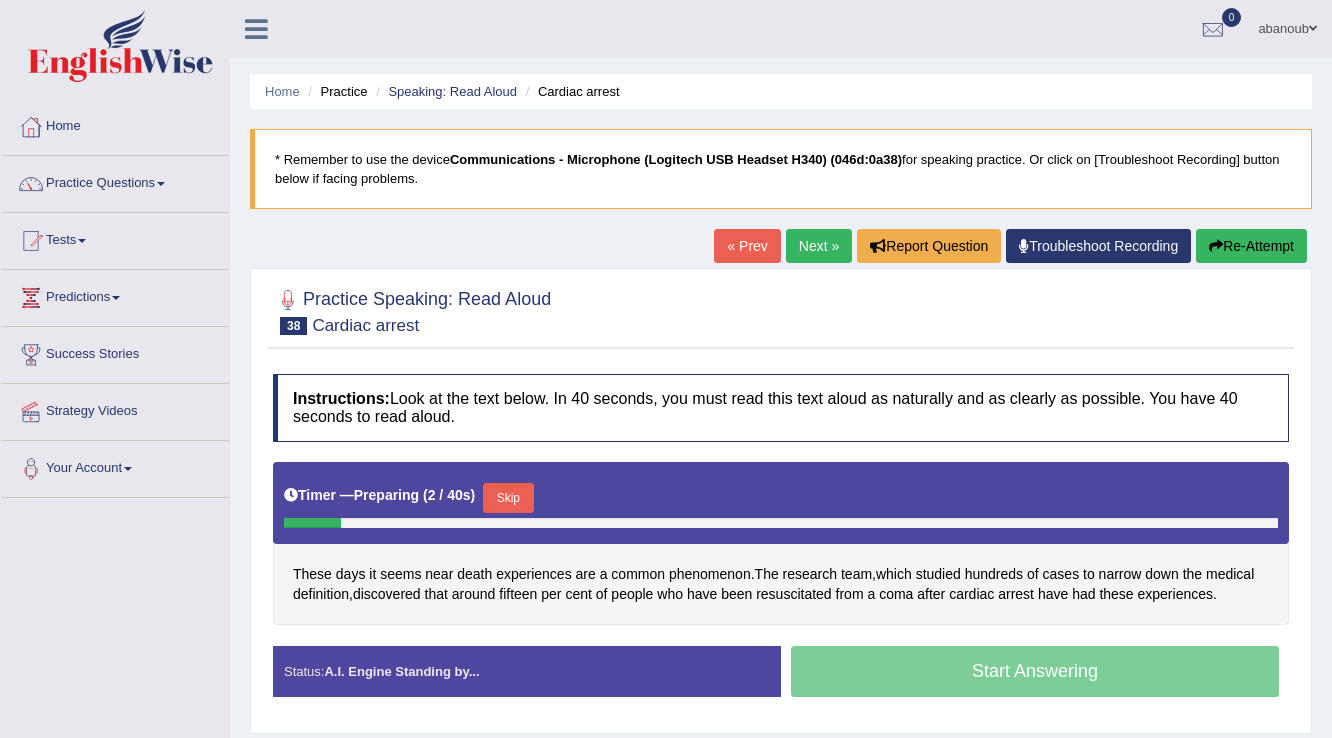 click on "Skip" at bounding box center [508, 498] 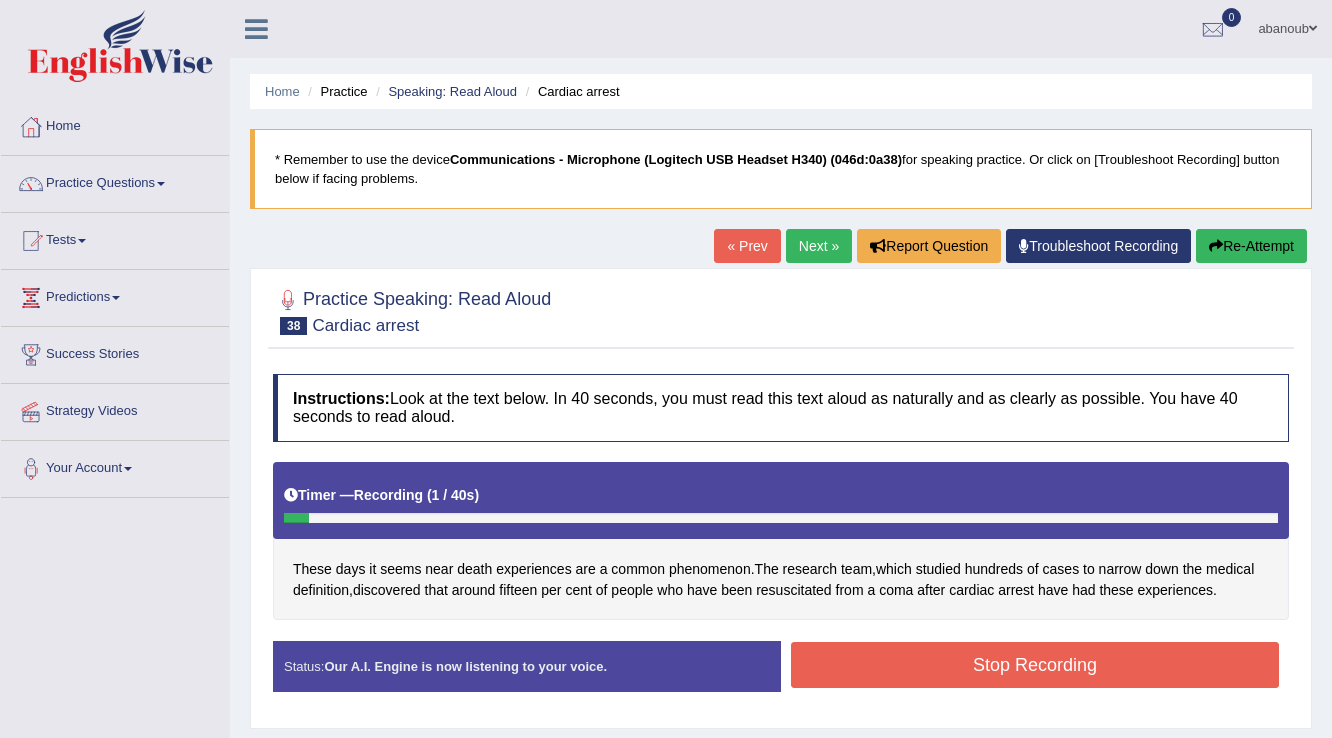click on "Stop Recording" at bounding box center (1035, 665) 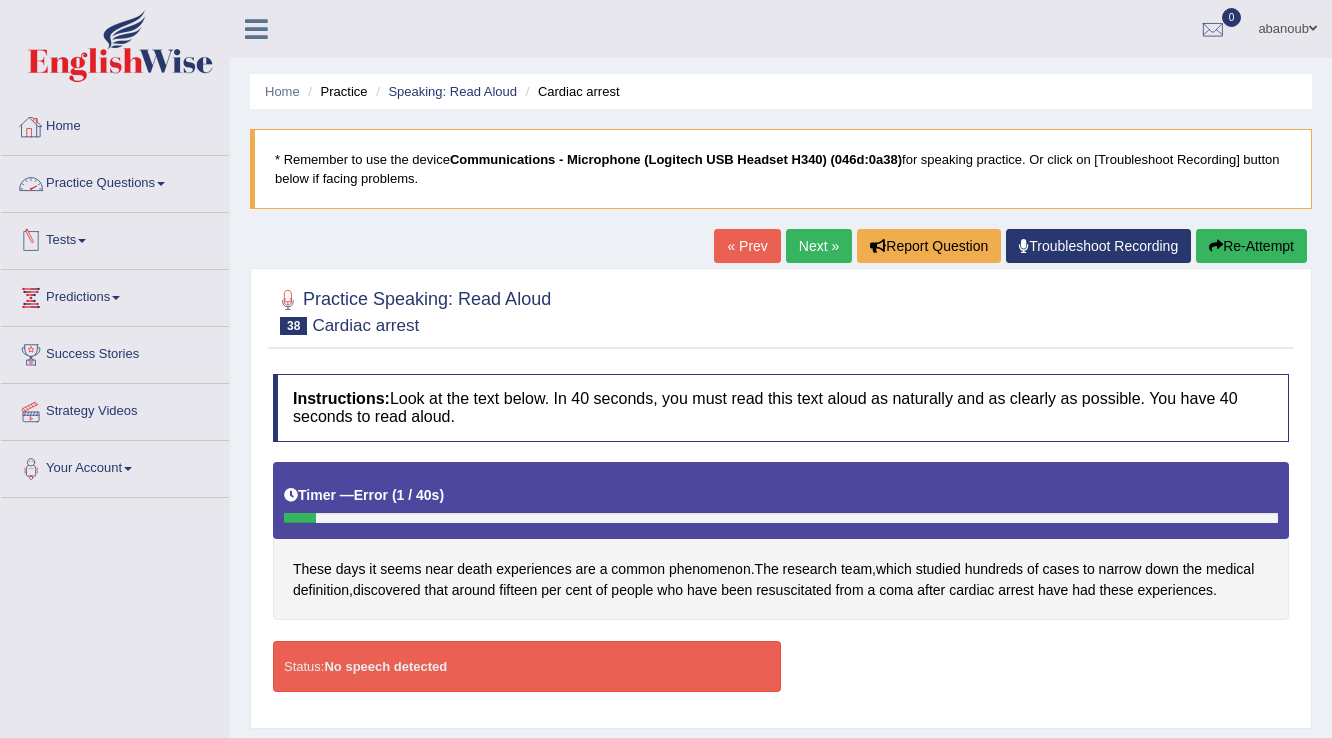 click on "Practice Questions" at bounding box center (115, 181) 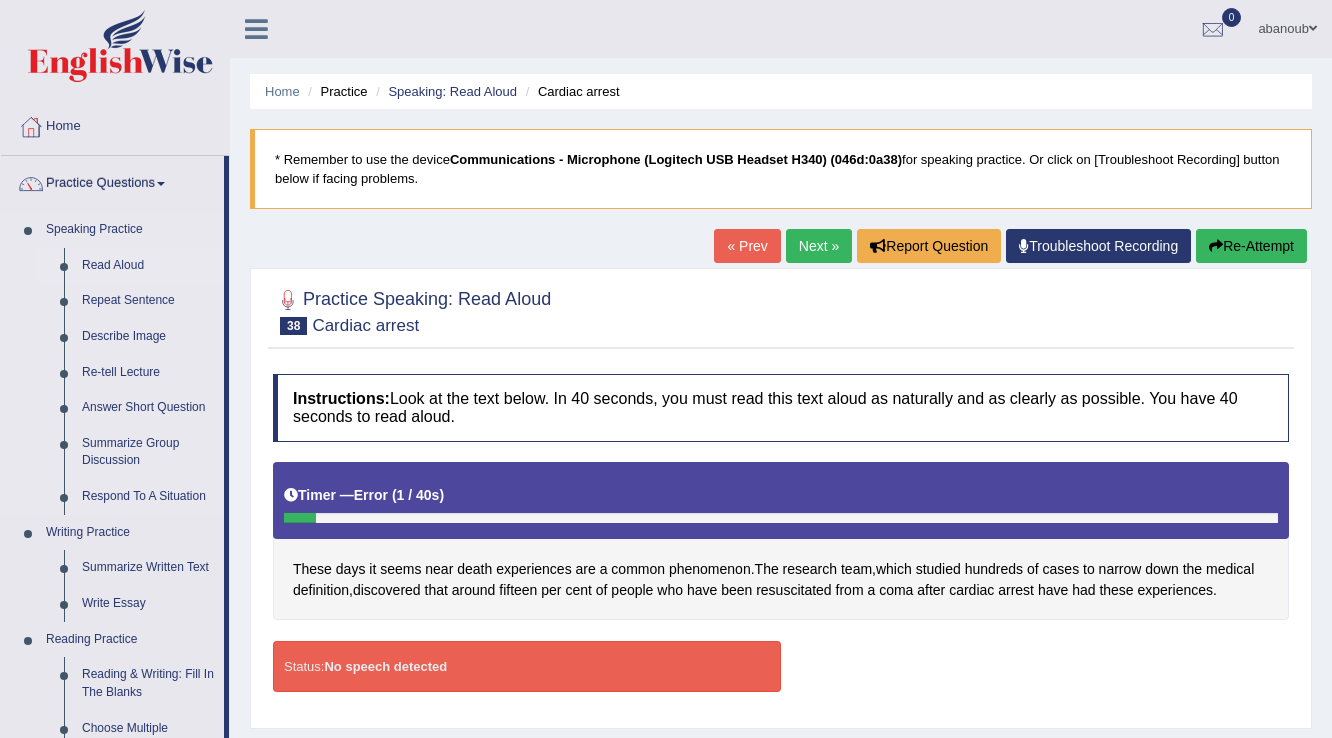 click on "Read Aloud" at bounding box center [148, 266] 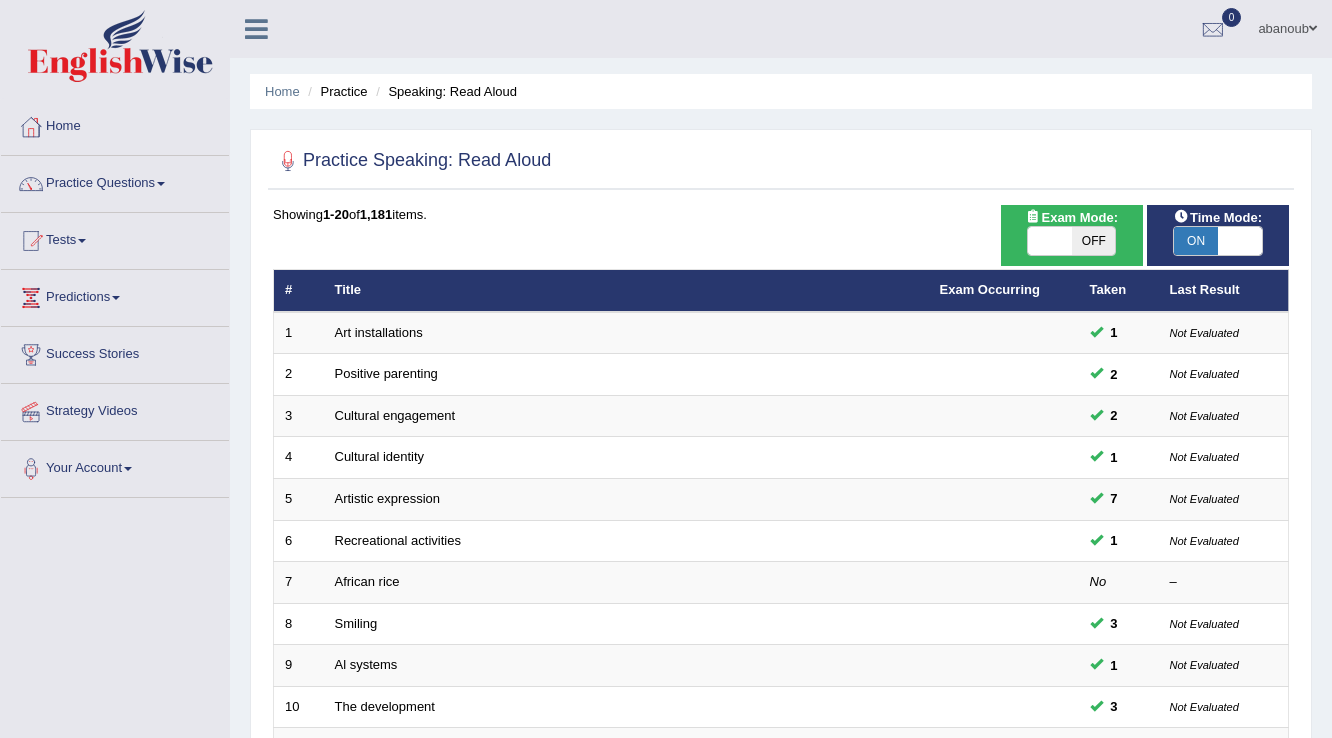 scroll, scrollTop: 0, scrollLeft: 0, axis: both 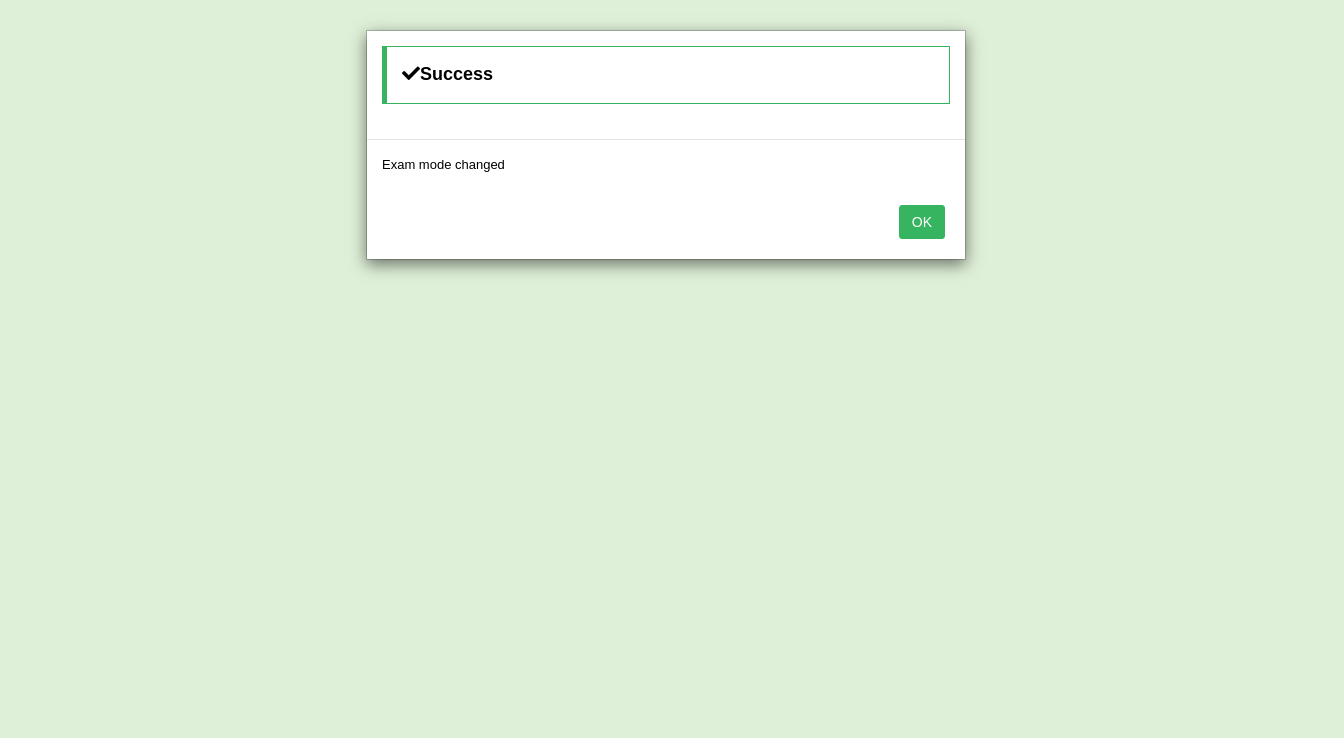 click on "OK" at bounding box center (922, 222) 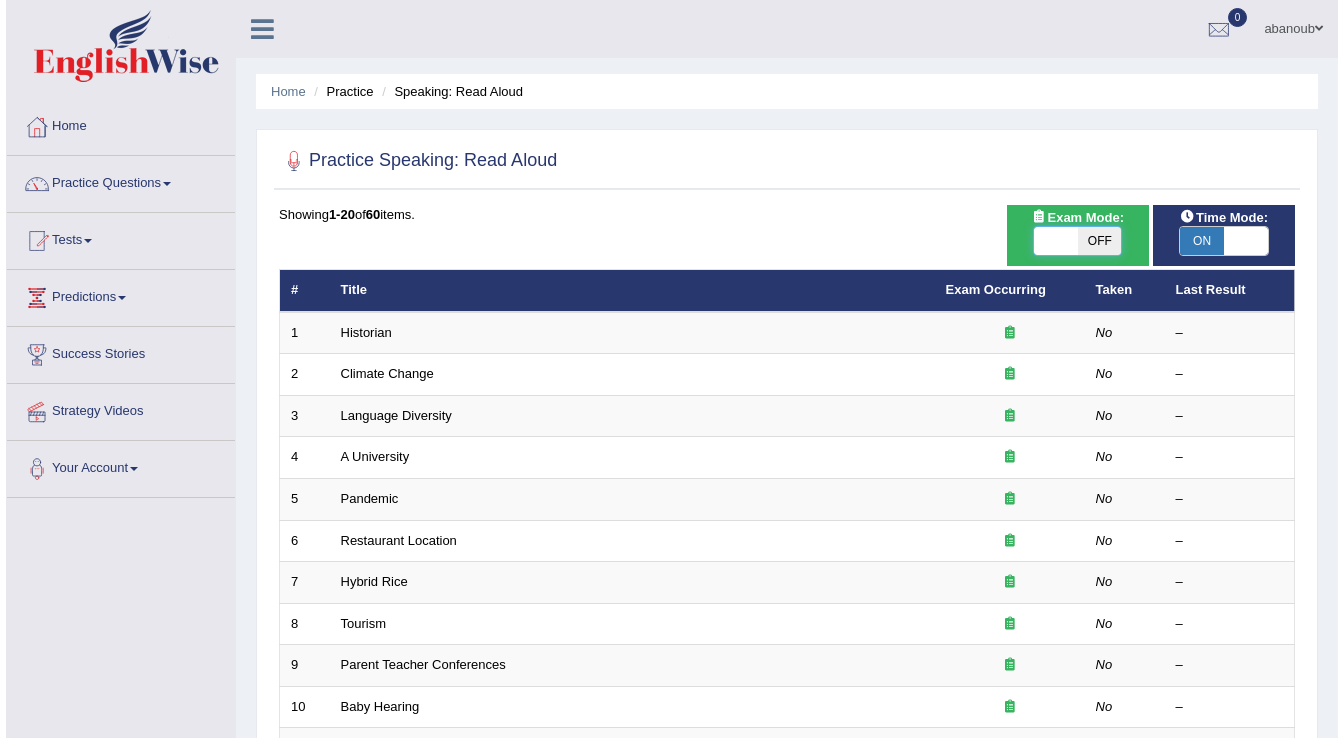 scroll, scrollTop: 0, scrollLeft: 0, axis: both 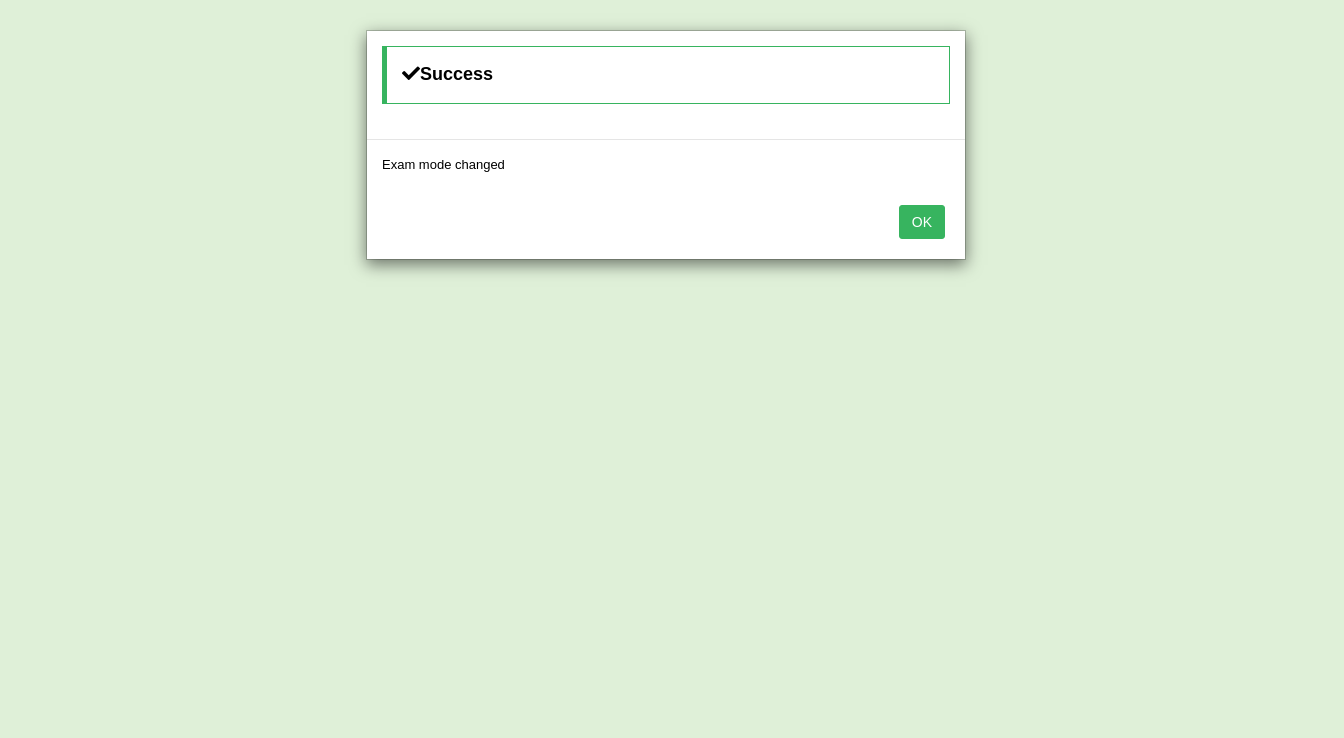 click on "OK" at bounding box center (922, 222) 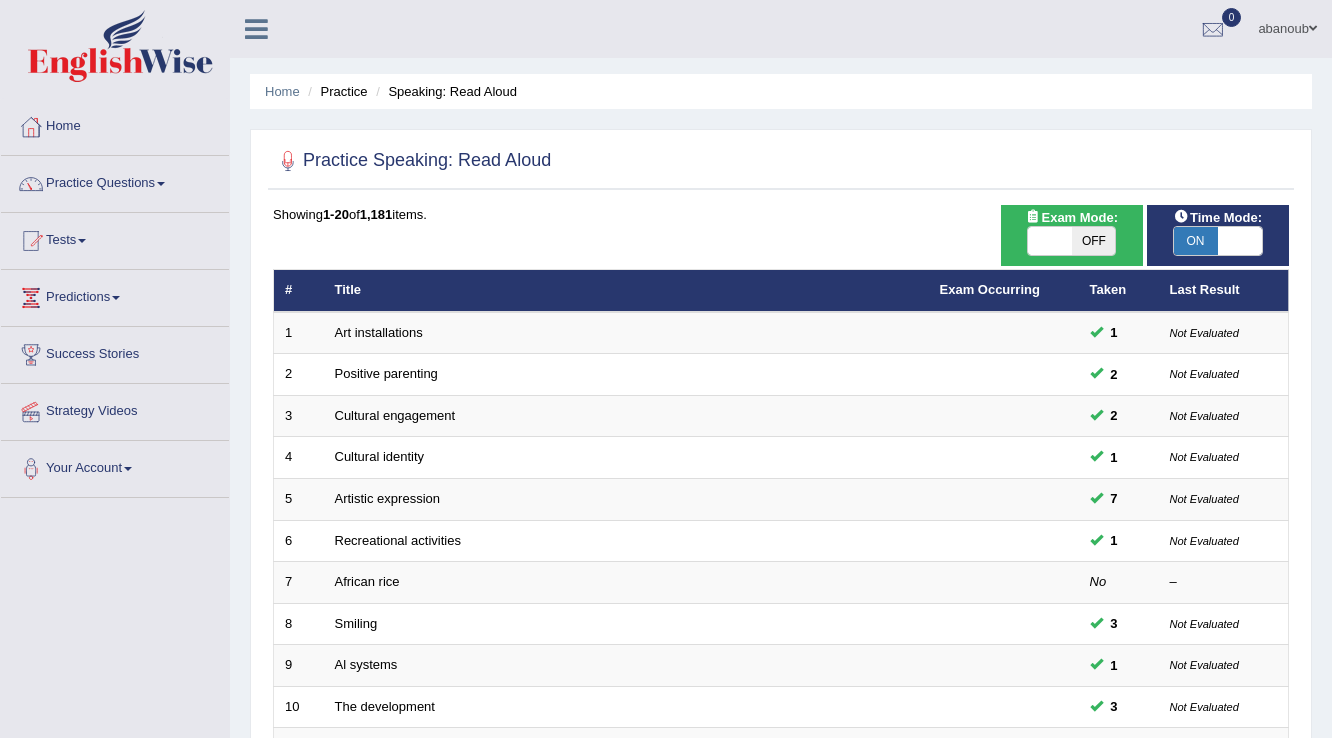scroll, scrollTop: 0, scrollLeft: 0, axis: both 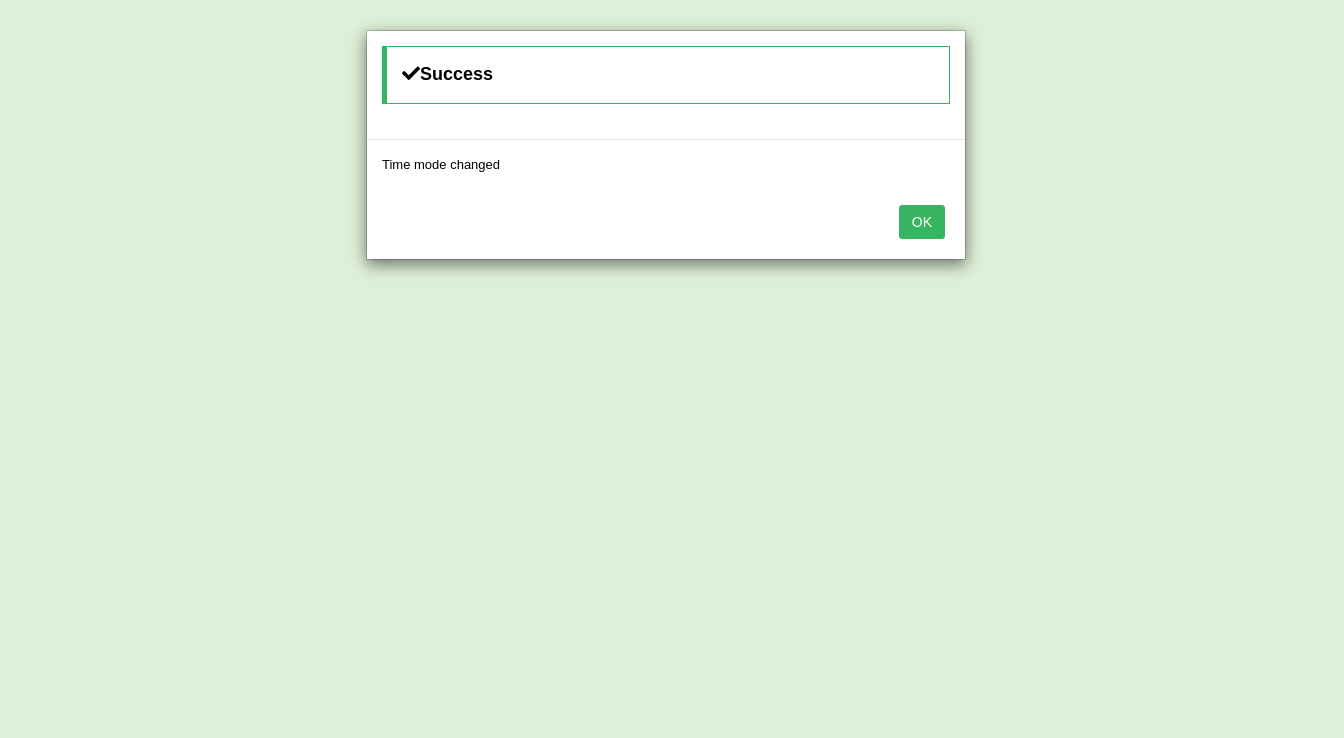 click on "OK" at bounding box center [922, 222] 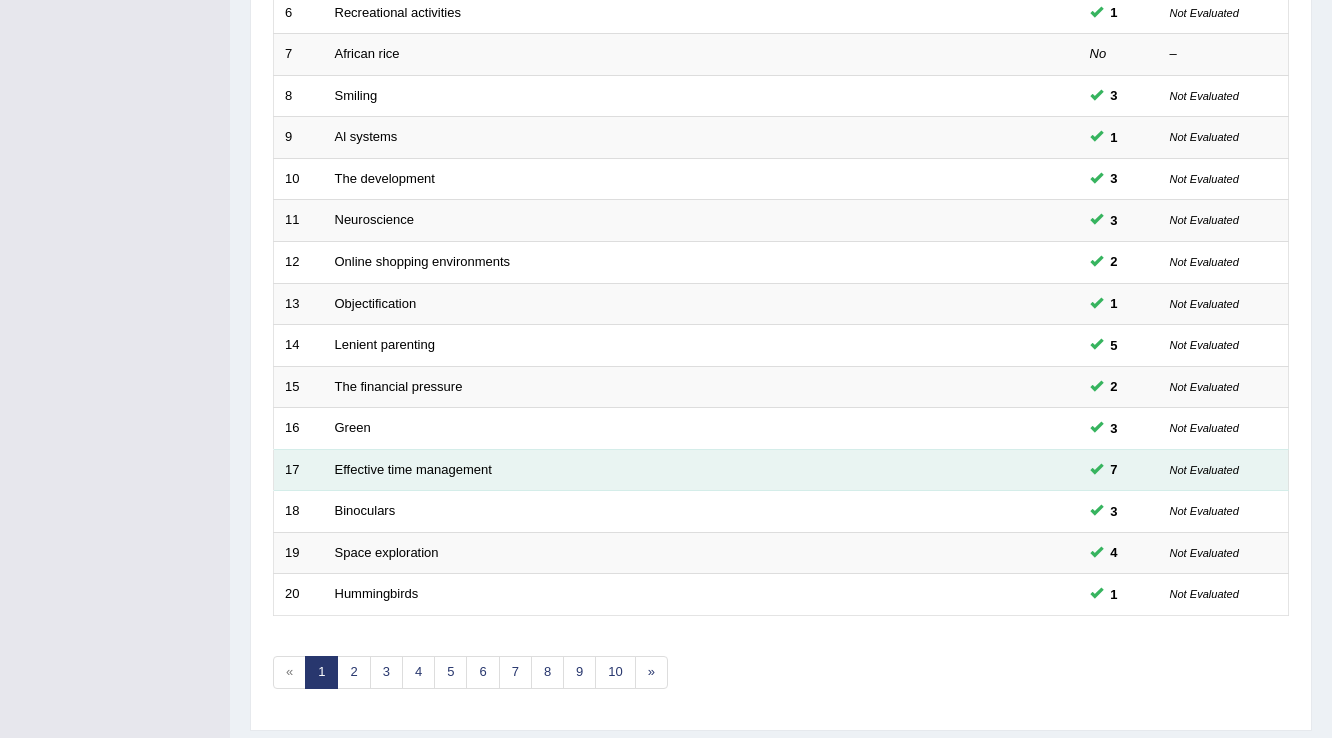 scroll, scrollTop: 580, scrollLeft: 0, axis: vertical 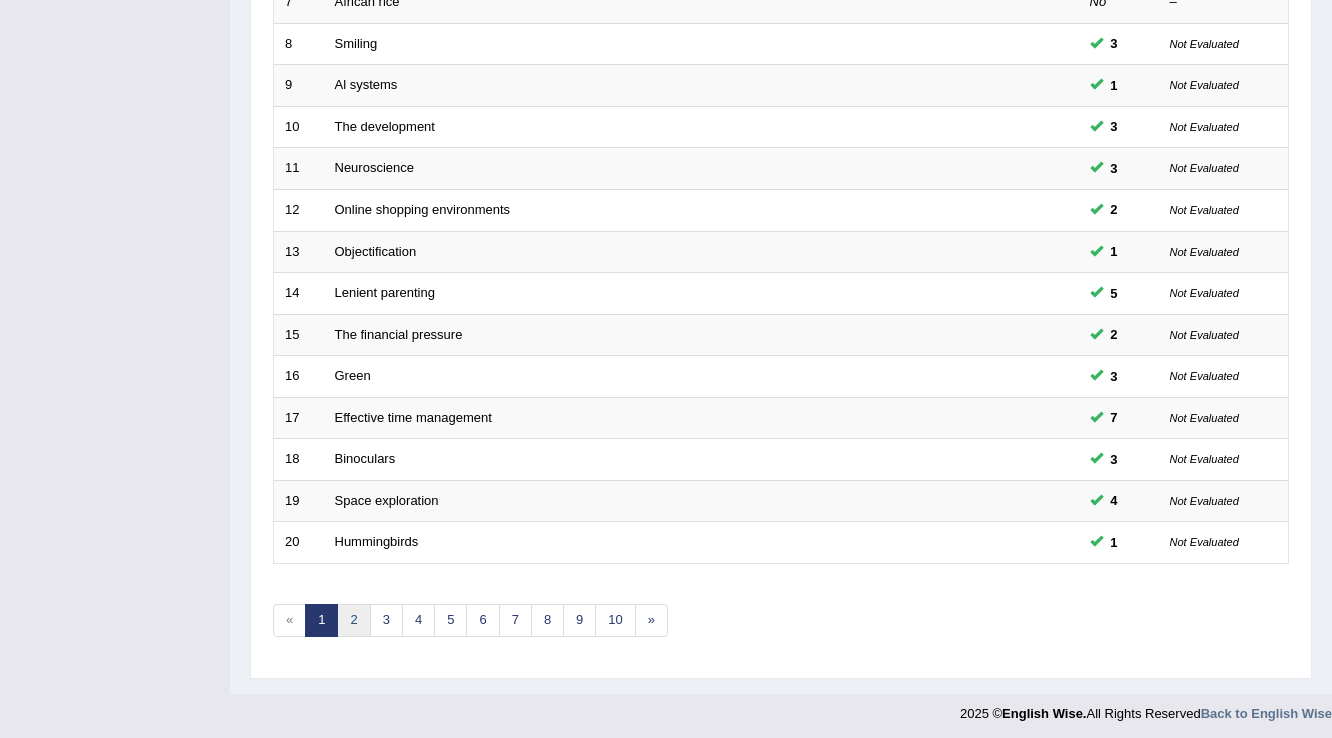 click on "2" at bounding box center [353, 620] 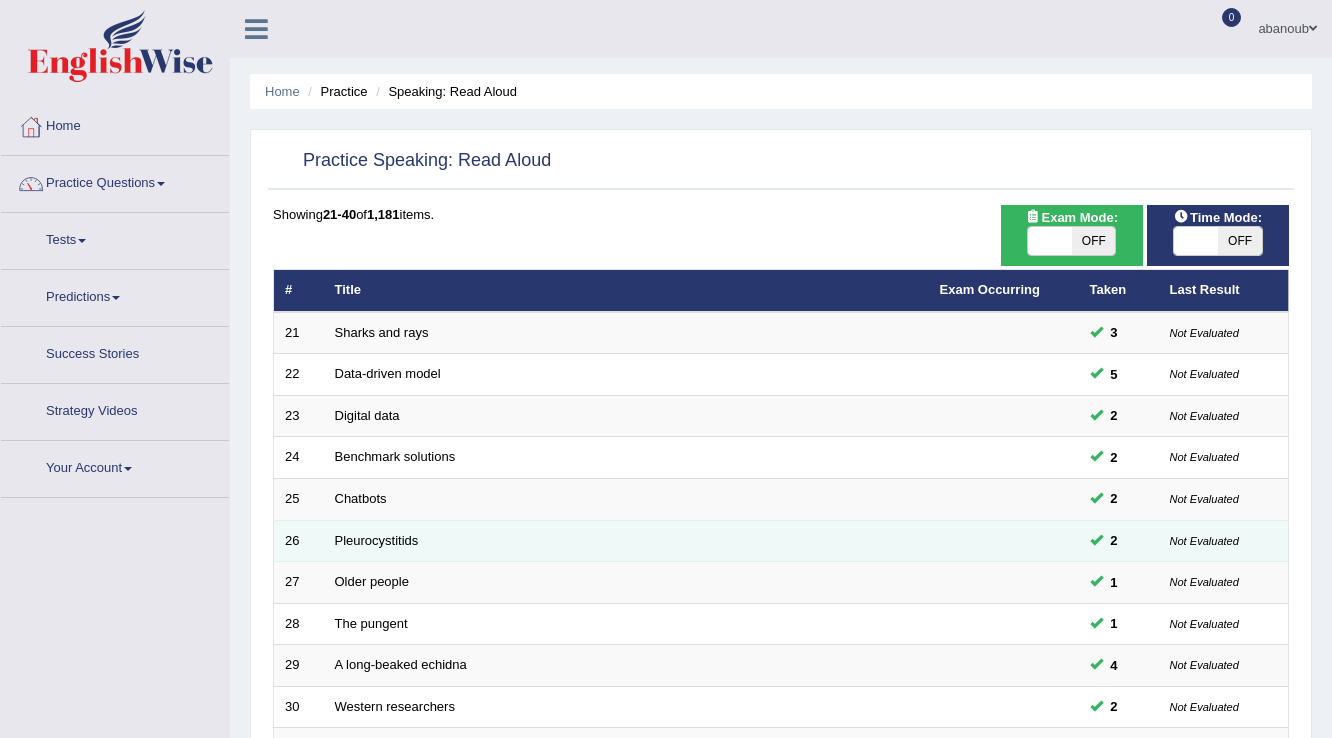 scroll, scrollTop: 87, scrollLeft: 0, axis: vertical 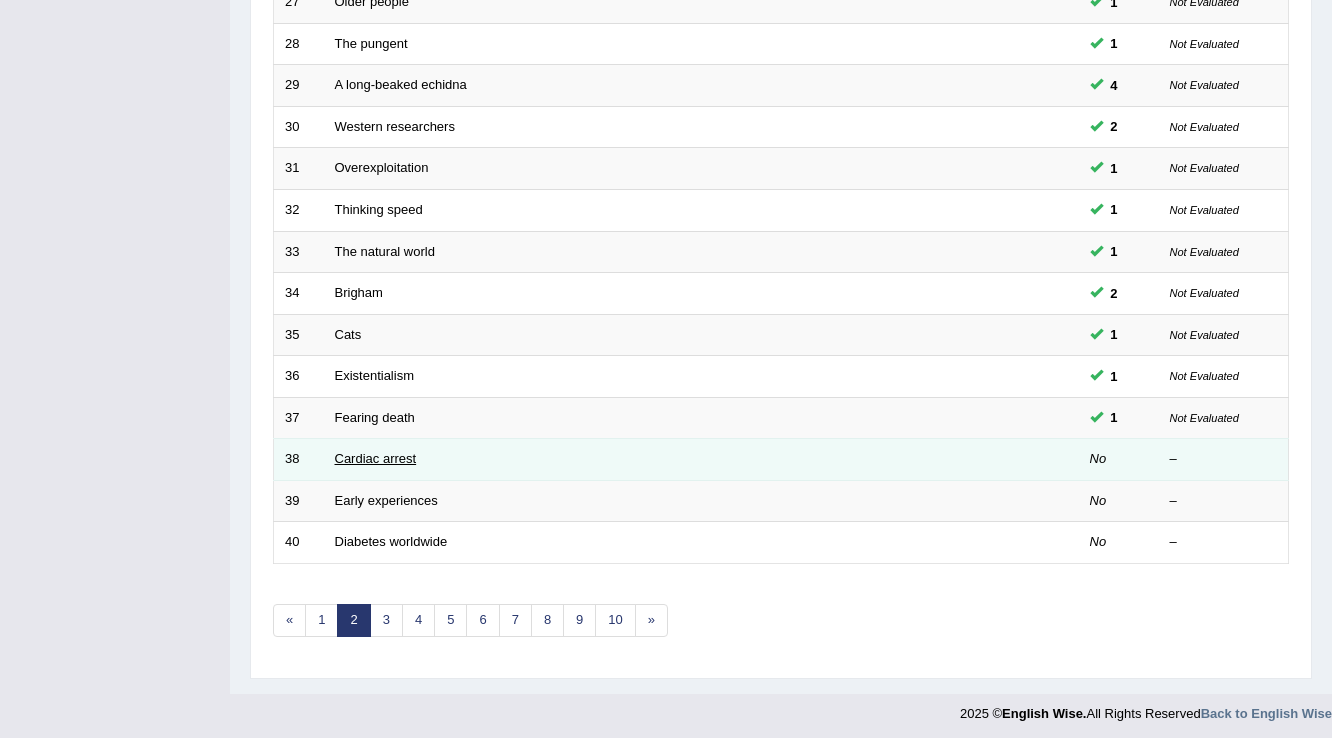 click on "Cardiac arrest" at bounding box center (376, 458) 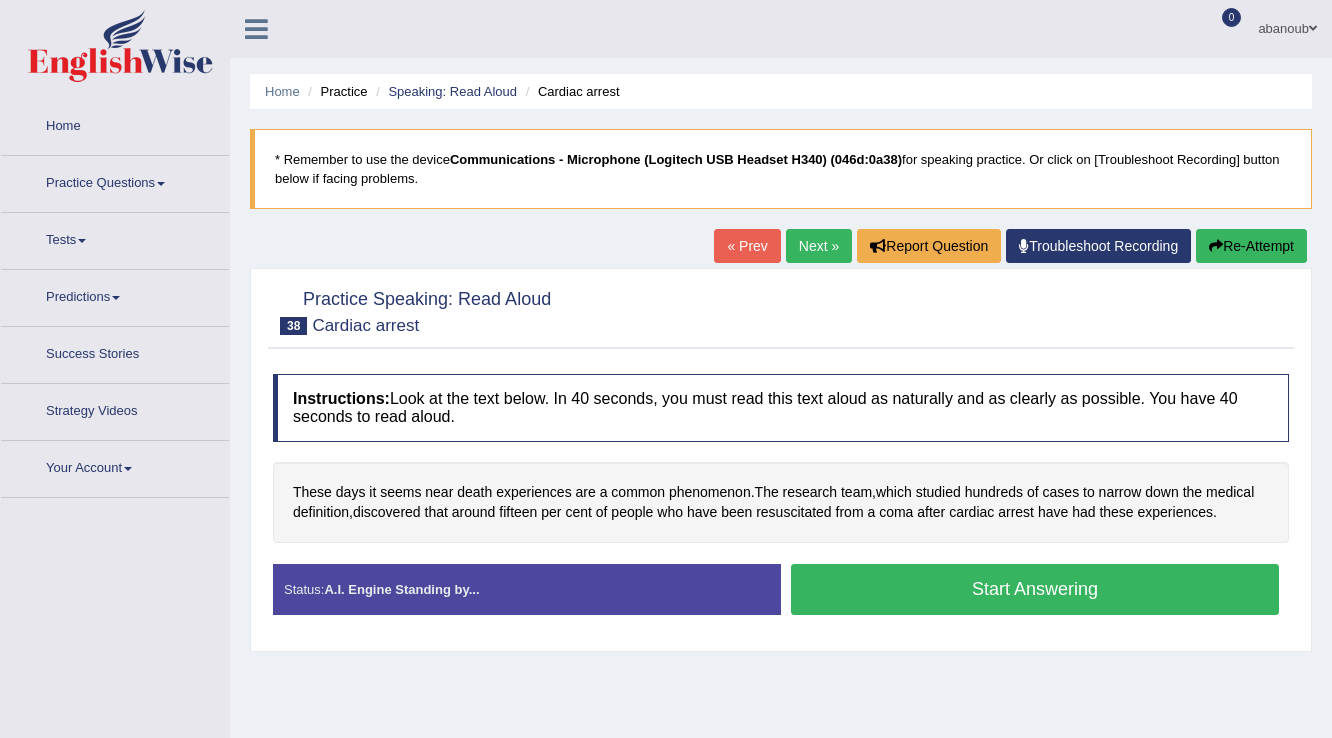 scroll, scrollTop: 0, scrollLeft: 0, axis: both 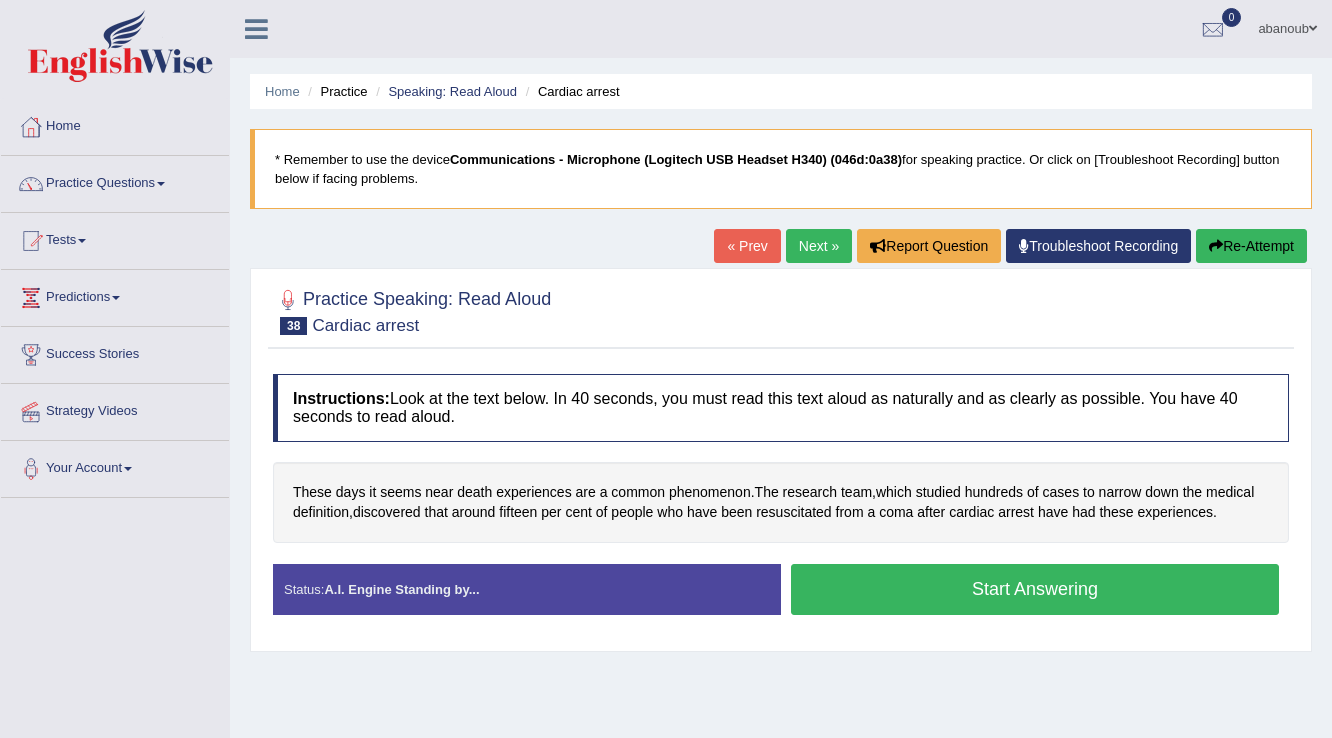 click on "Start Answering" at bounding box center [1035, 589] 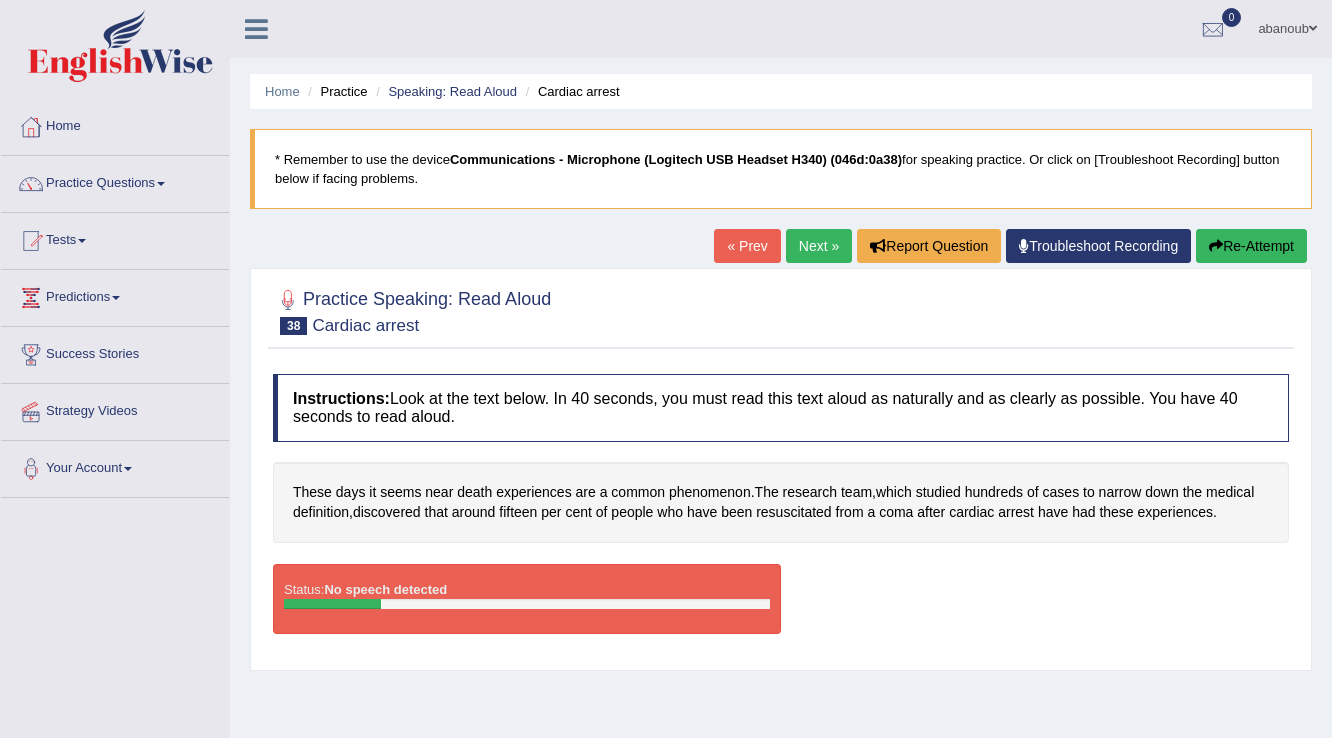 click at bounding box center (1216, 246) 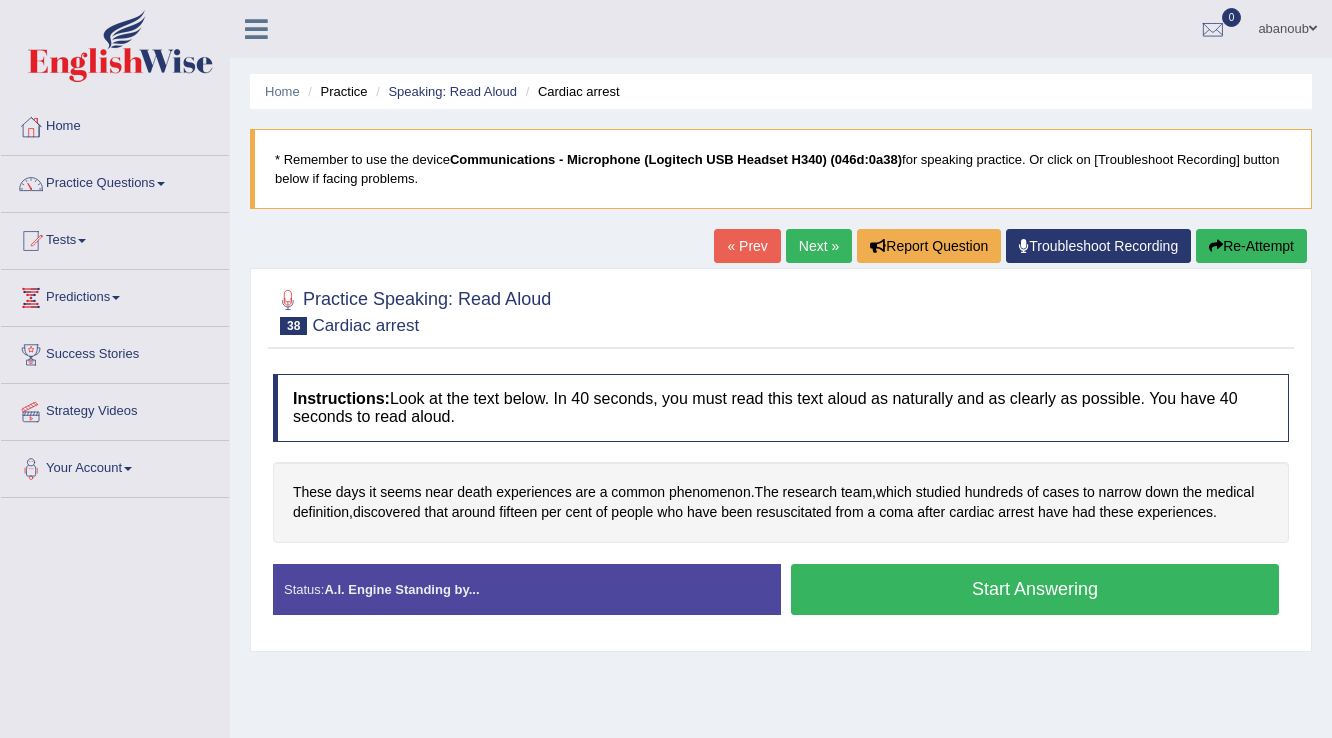 scroll, scrollTop: 0, scrollLeft: 0, axis: both 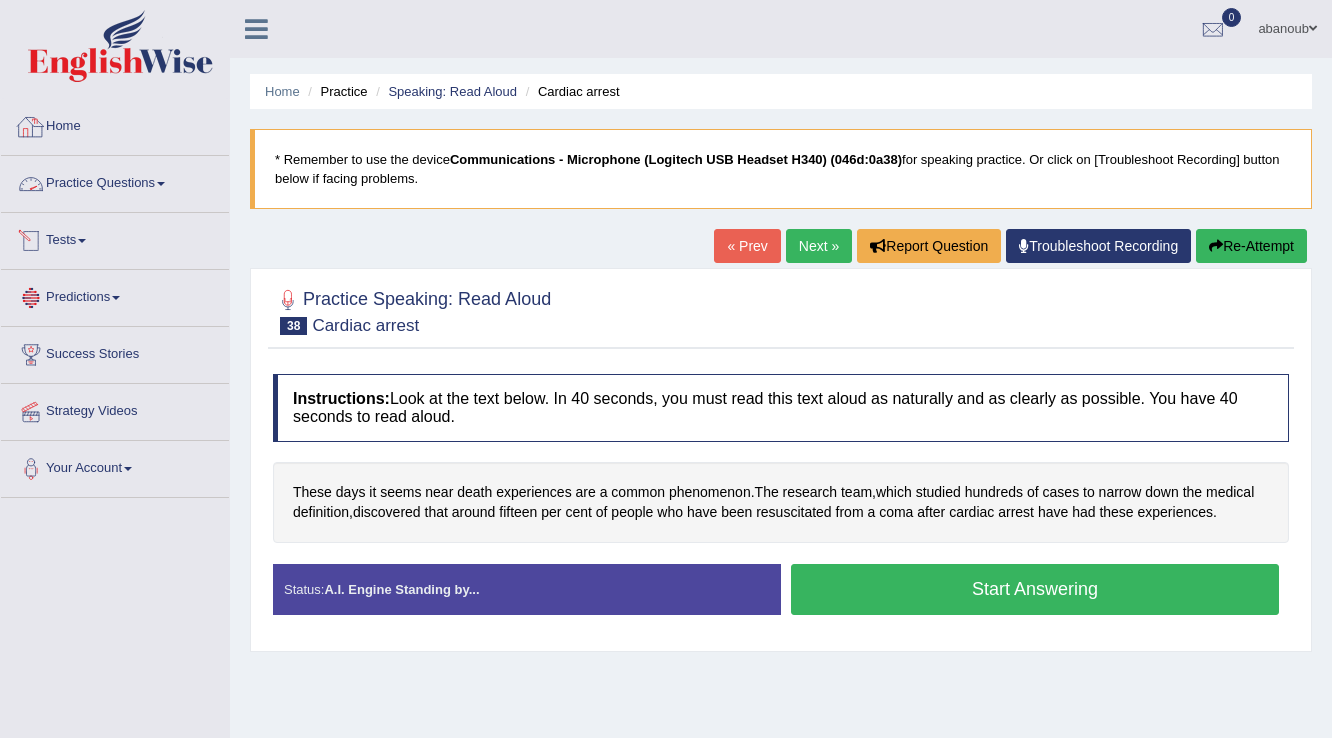 click at bounding box center (31, 127) 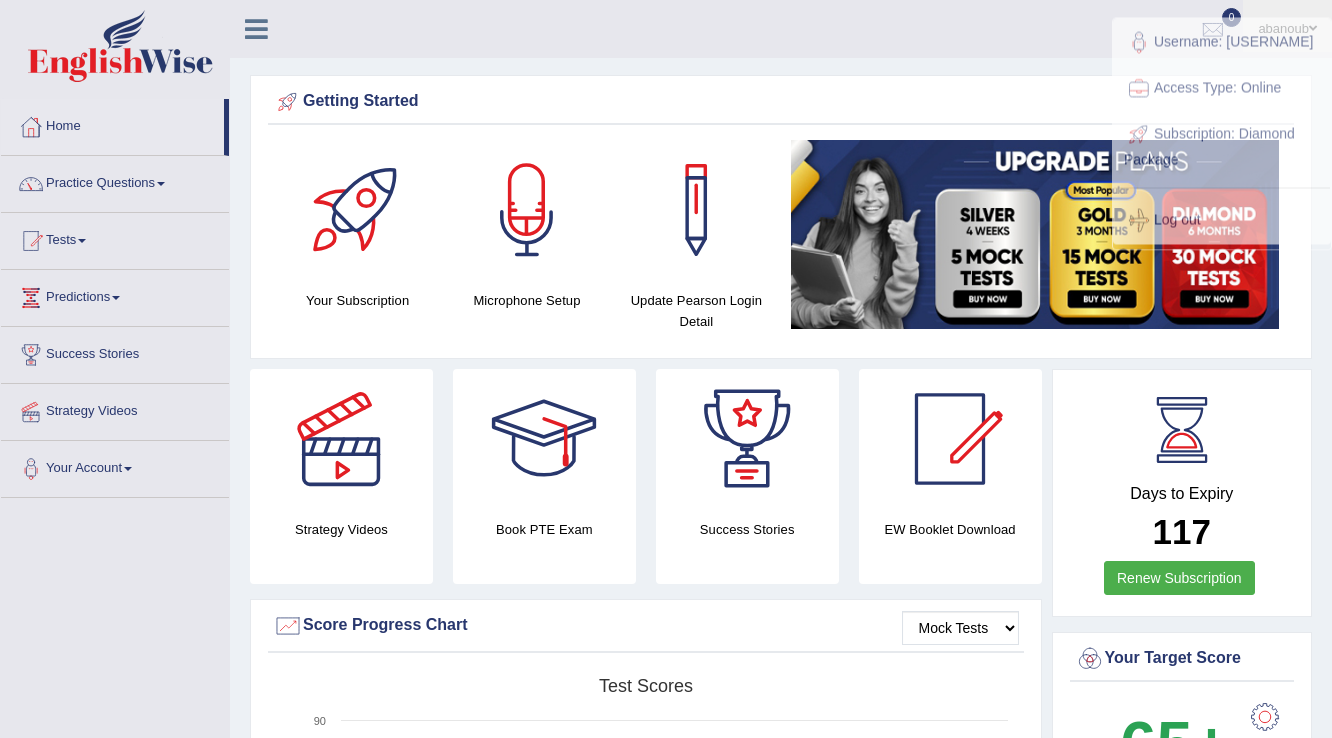 scroll, scrollTop: 0, scrollLeft: 0, axis: both 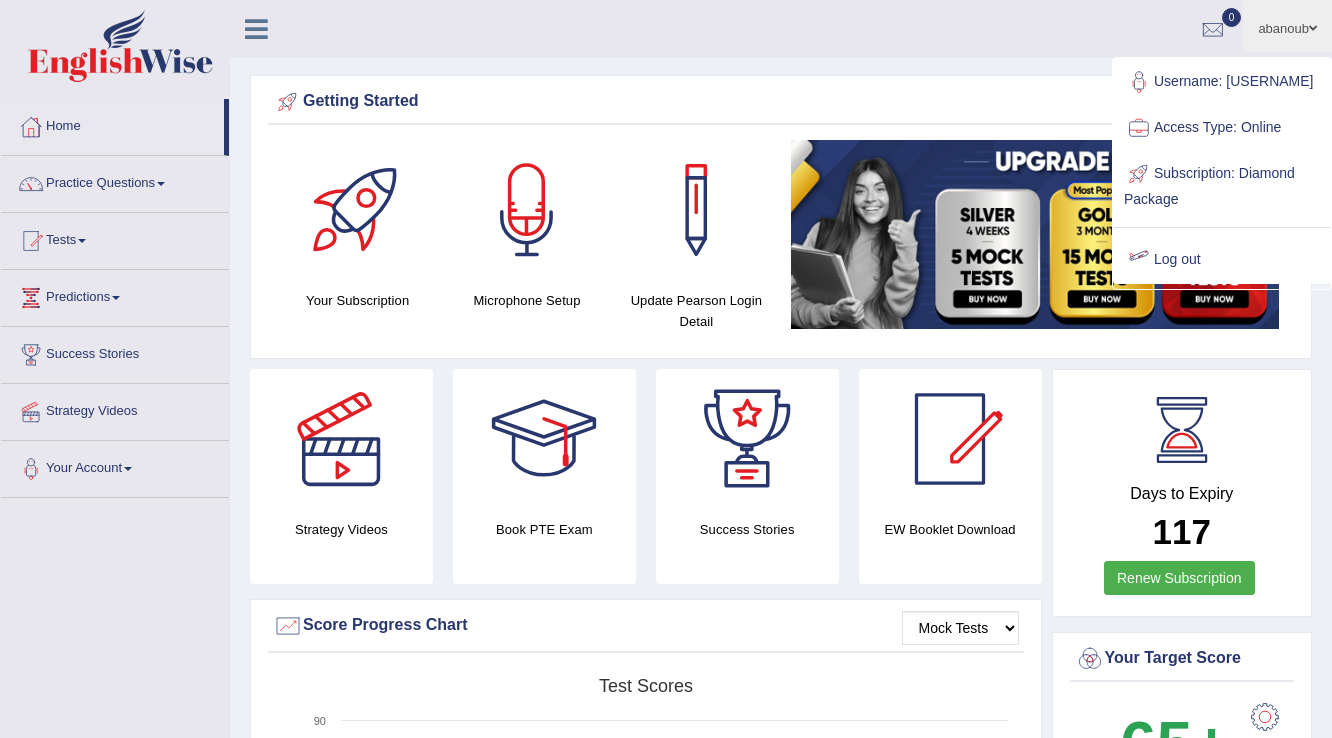click on "Log out" at bounding box center (1222, 260) 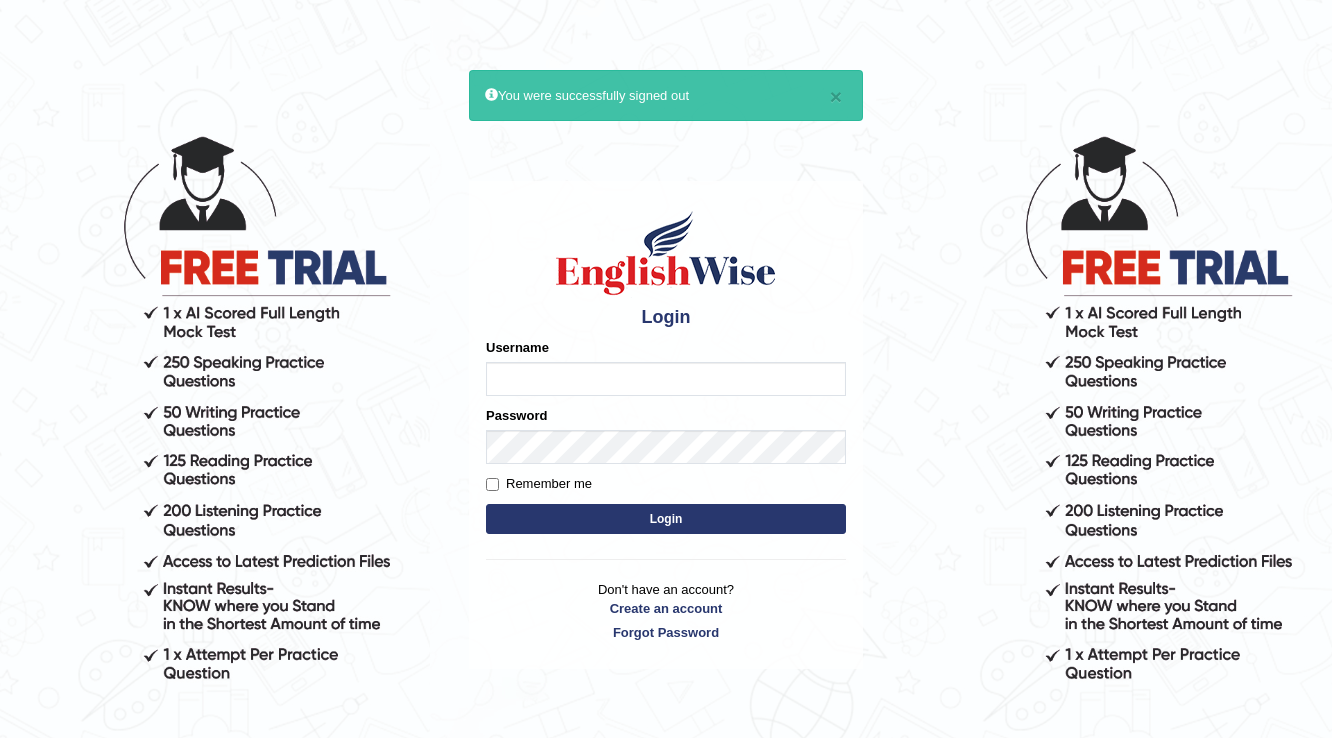 scroll, scrollTop: 0, scrollLeft: 0, axis: both 